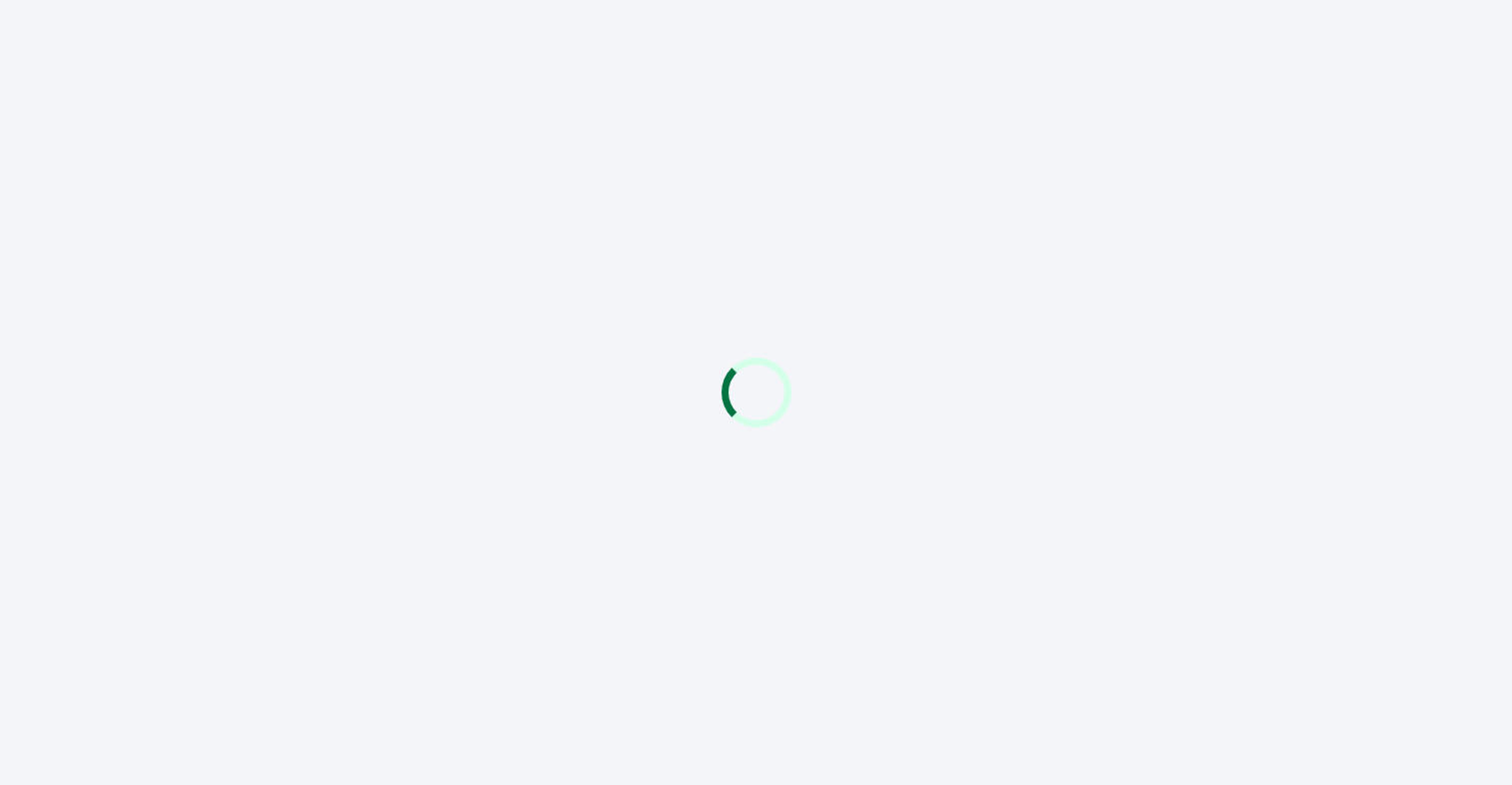 scroll, scrollTop: 0, scrollLeft: 0, axis: both 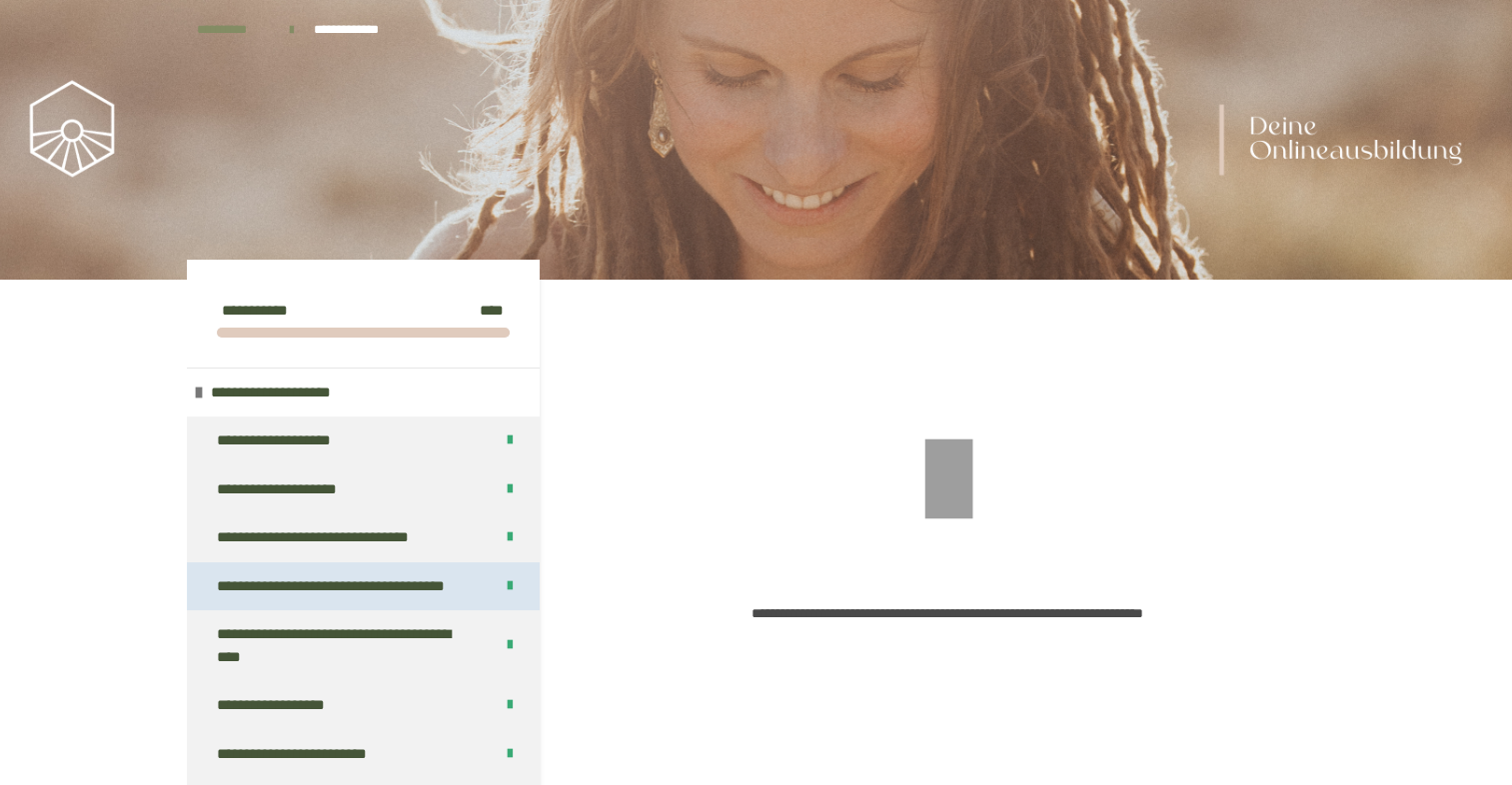 click on "**********" at bounding box center (346, 586) 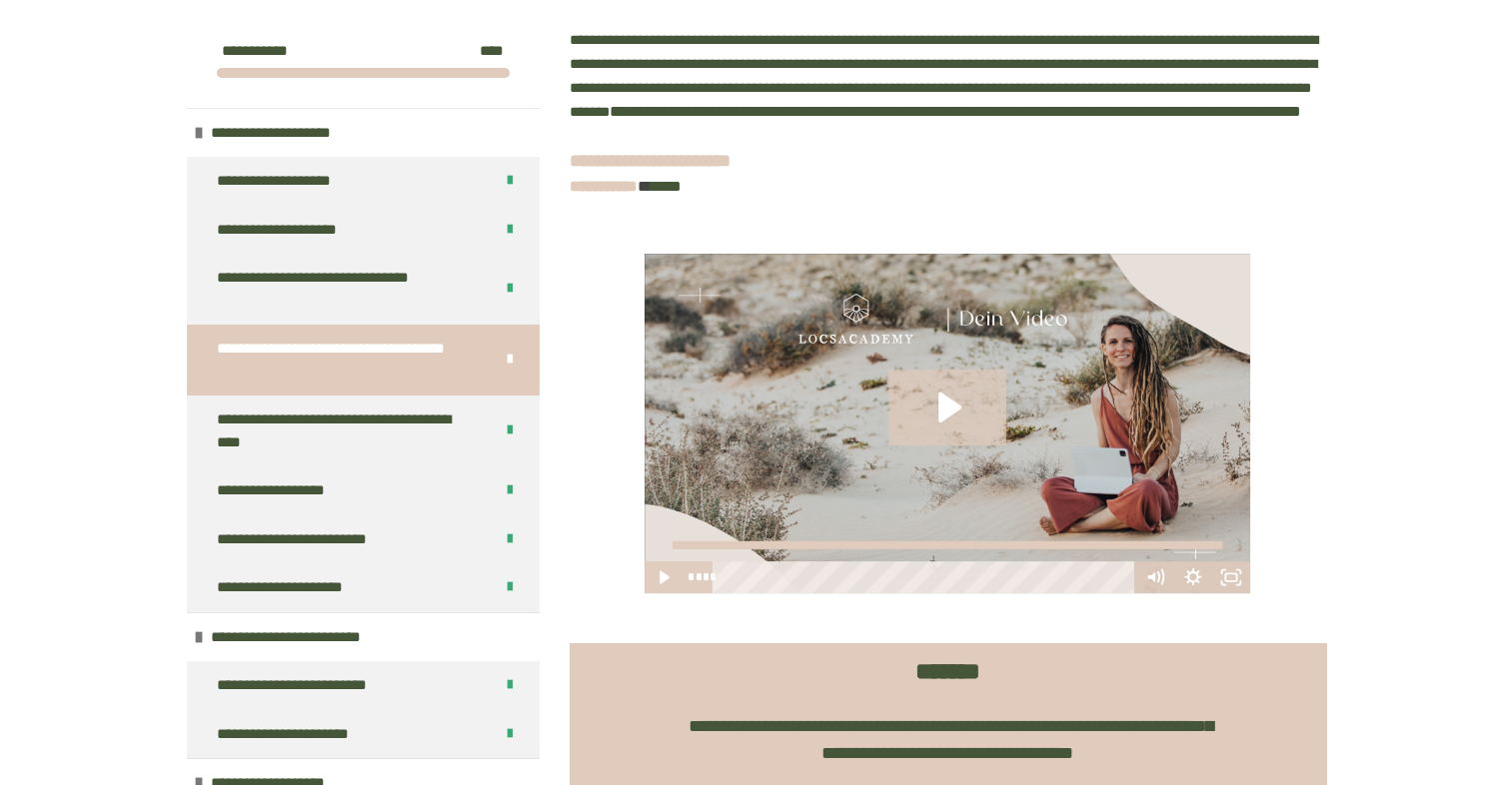 scroll, scrollTop: 413, scrollLeft: 0, axis: vertical 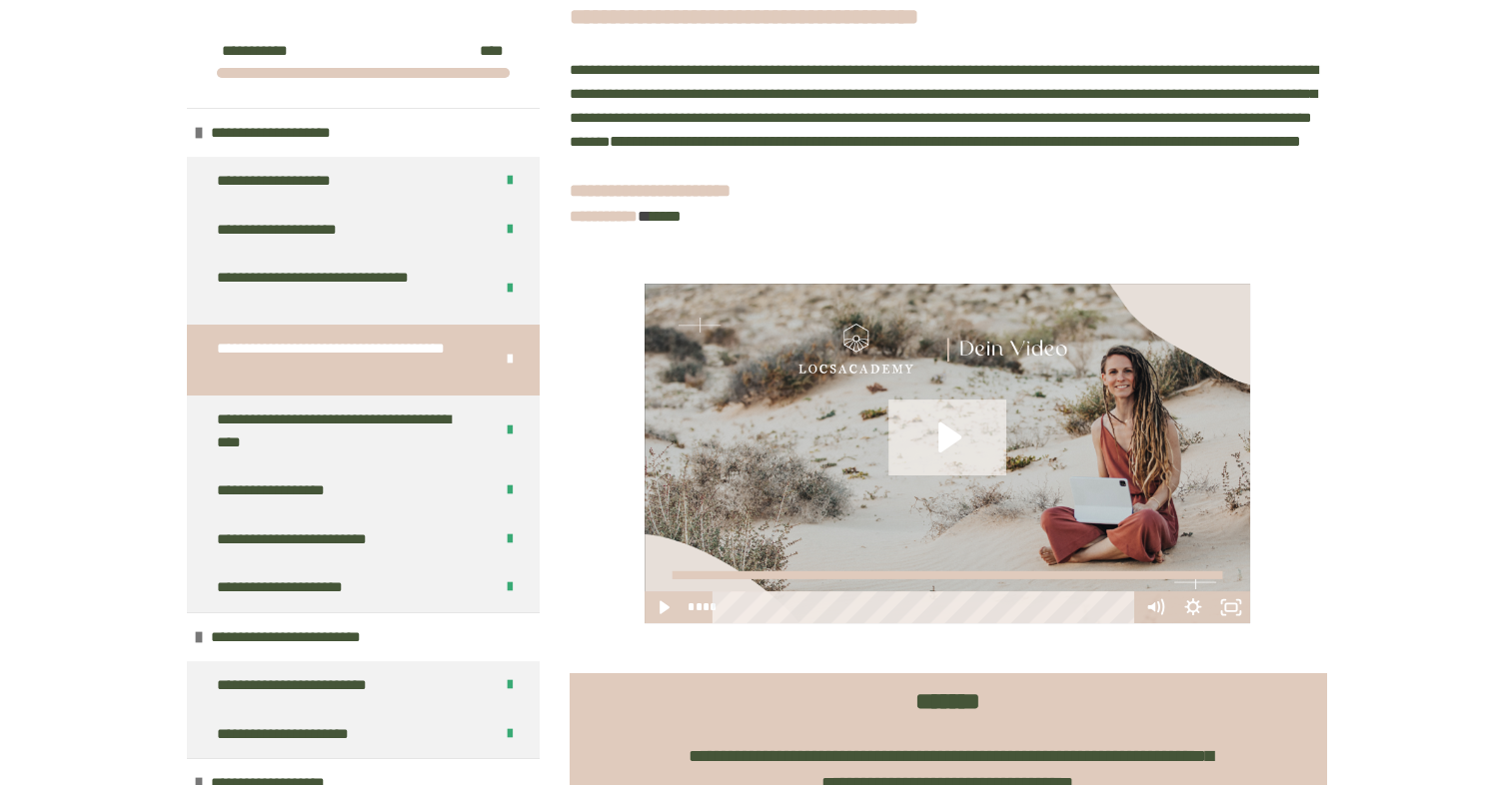 click 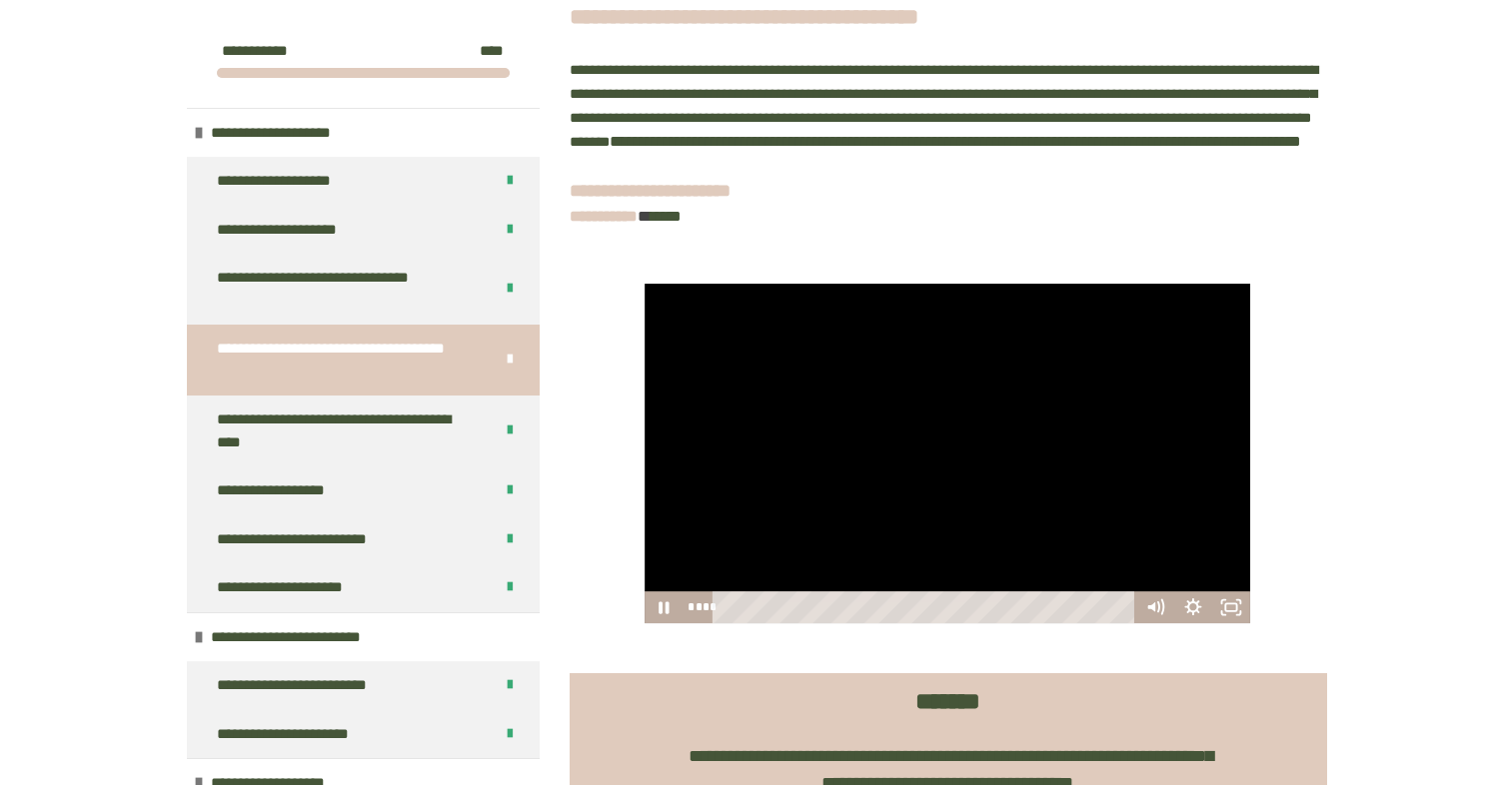 click at bounding box center [947, 453] 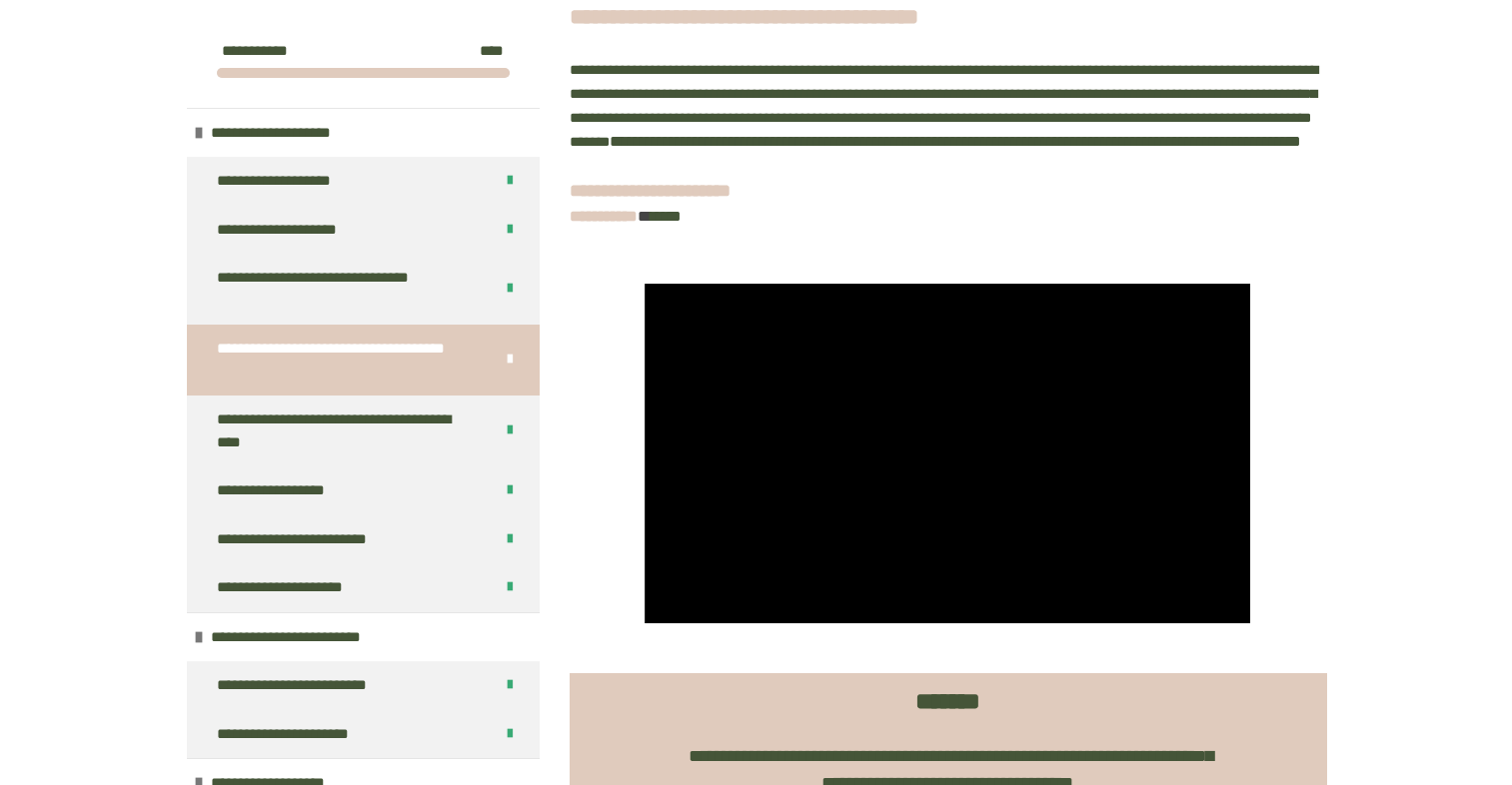 scroll, scrollTop: 0, scrollLeft: 0, axis: both 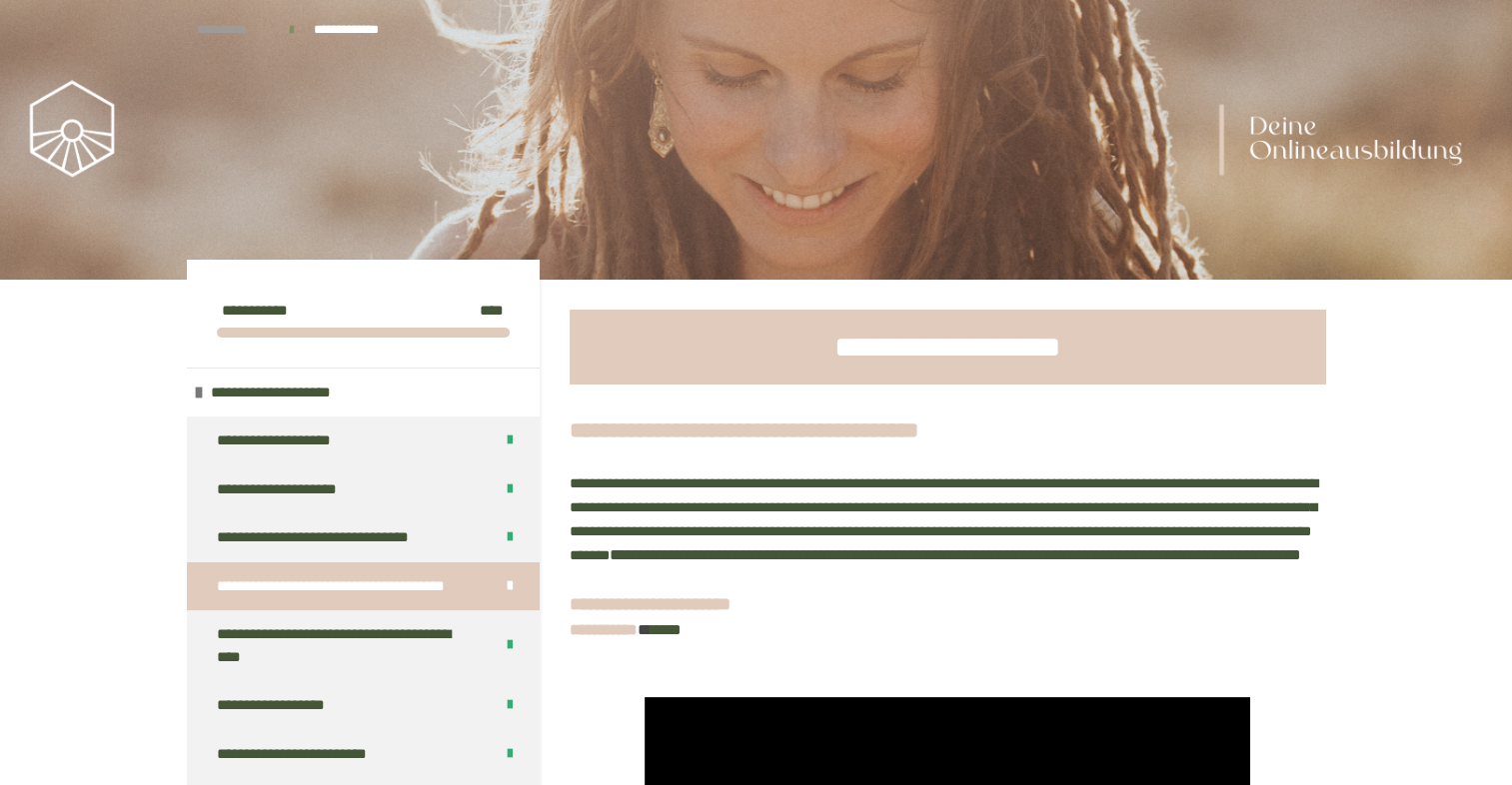 click on "**********" at bounding box center (233, 30) 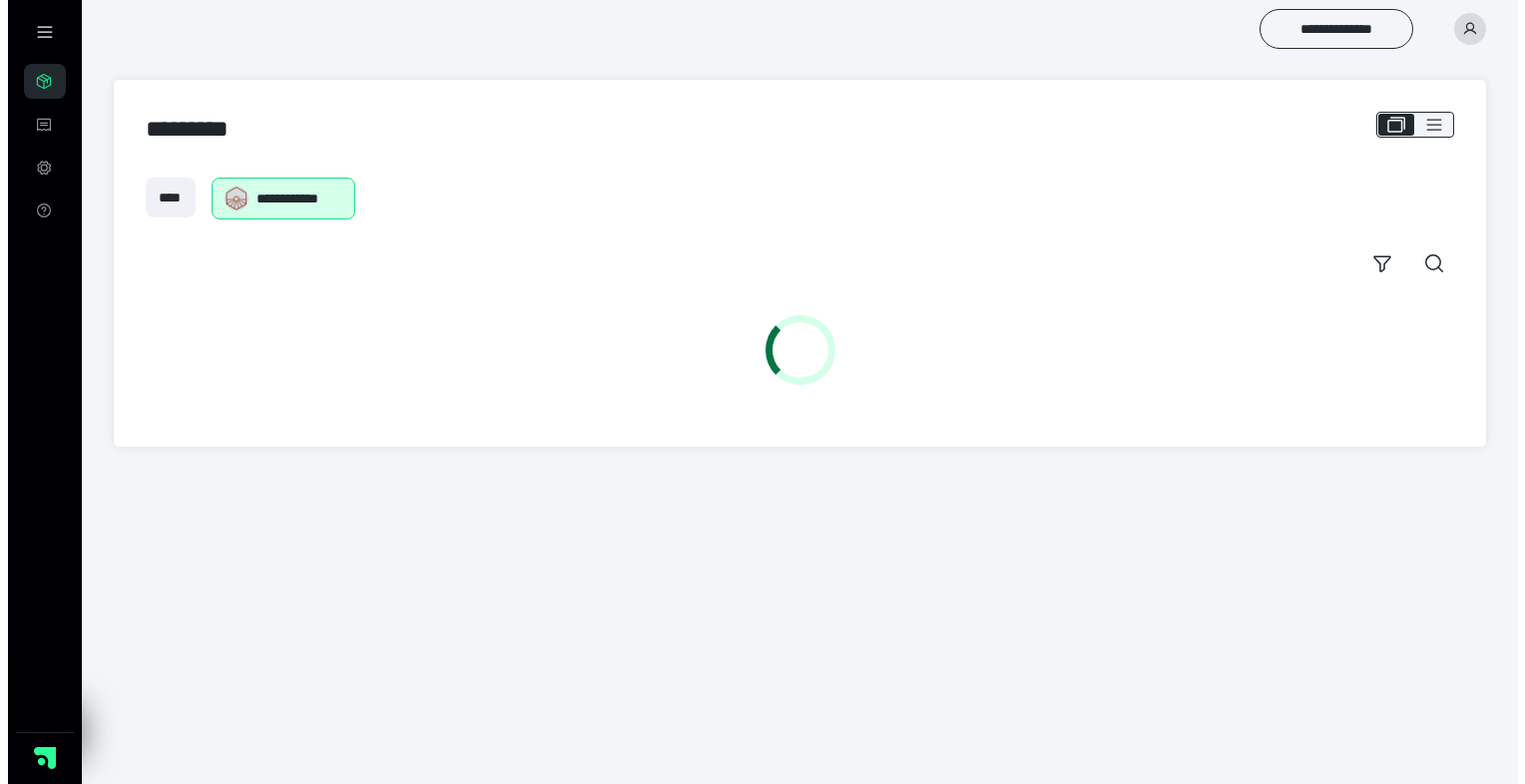 scroll, scrollTop: 0, scrollLeft: 0, axis: both 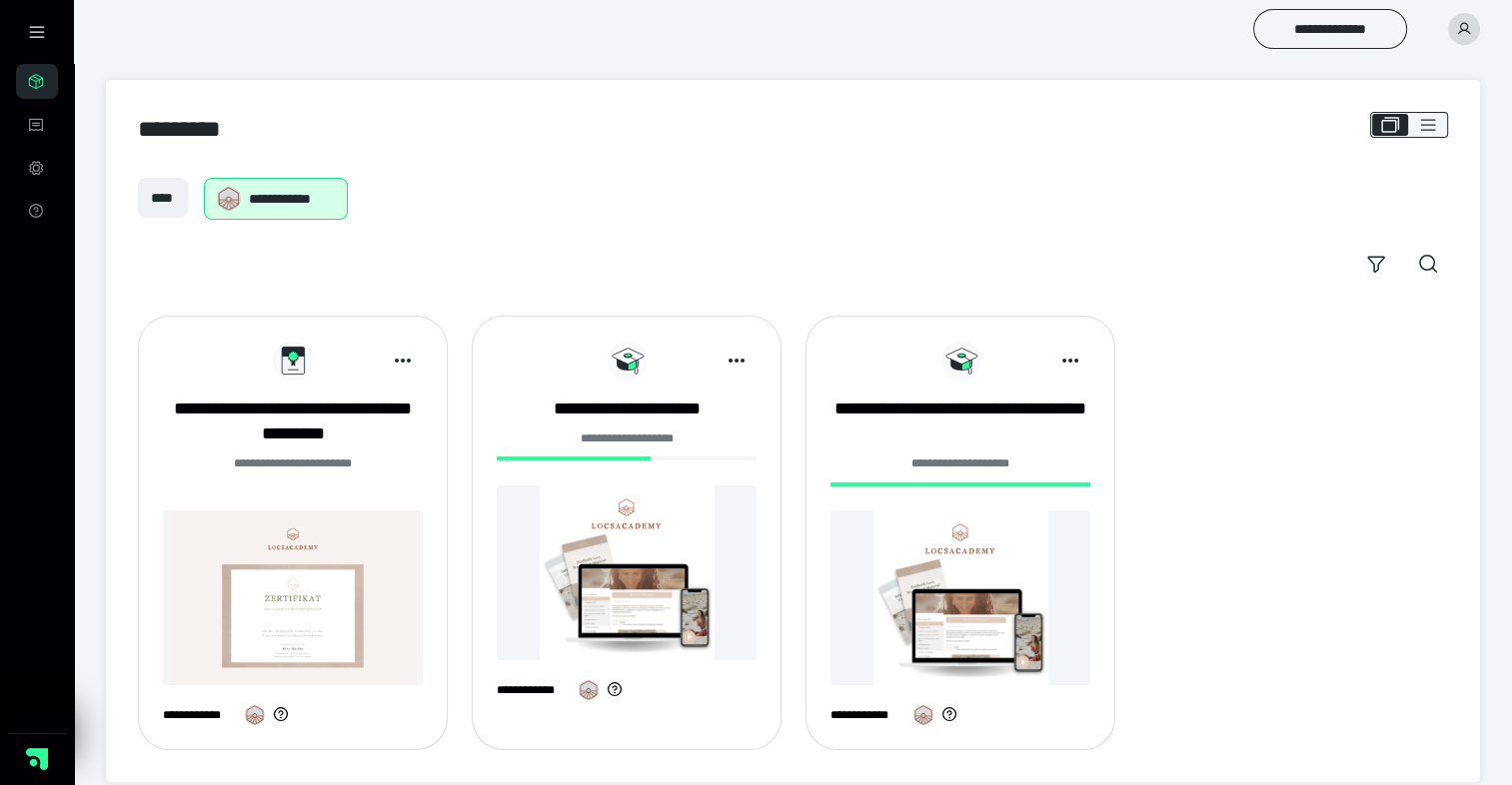 click at bounding box center [627, 572] 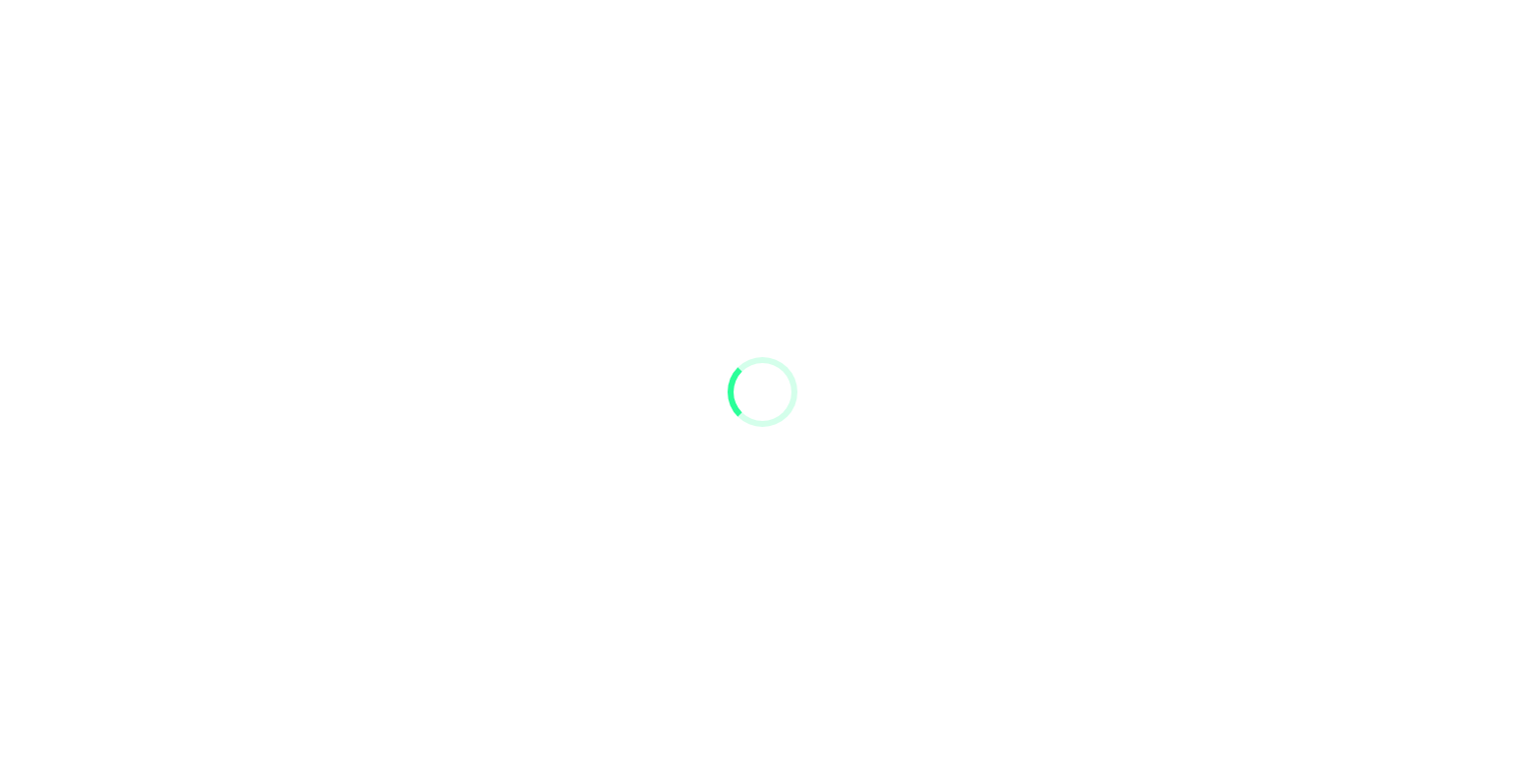 scroll, scrollTop: 0, scrollLeft: 0, axis: both 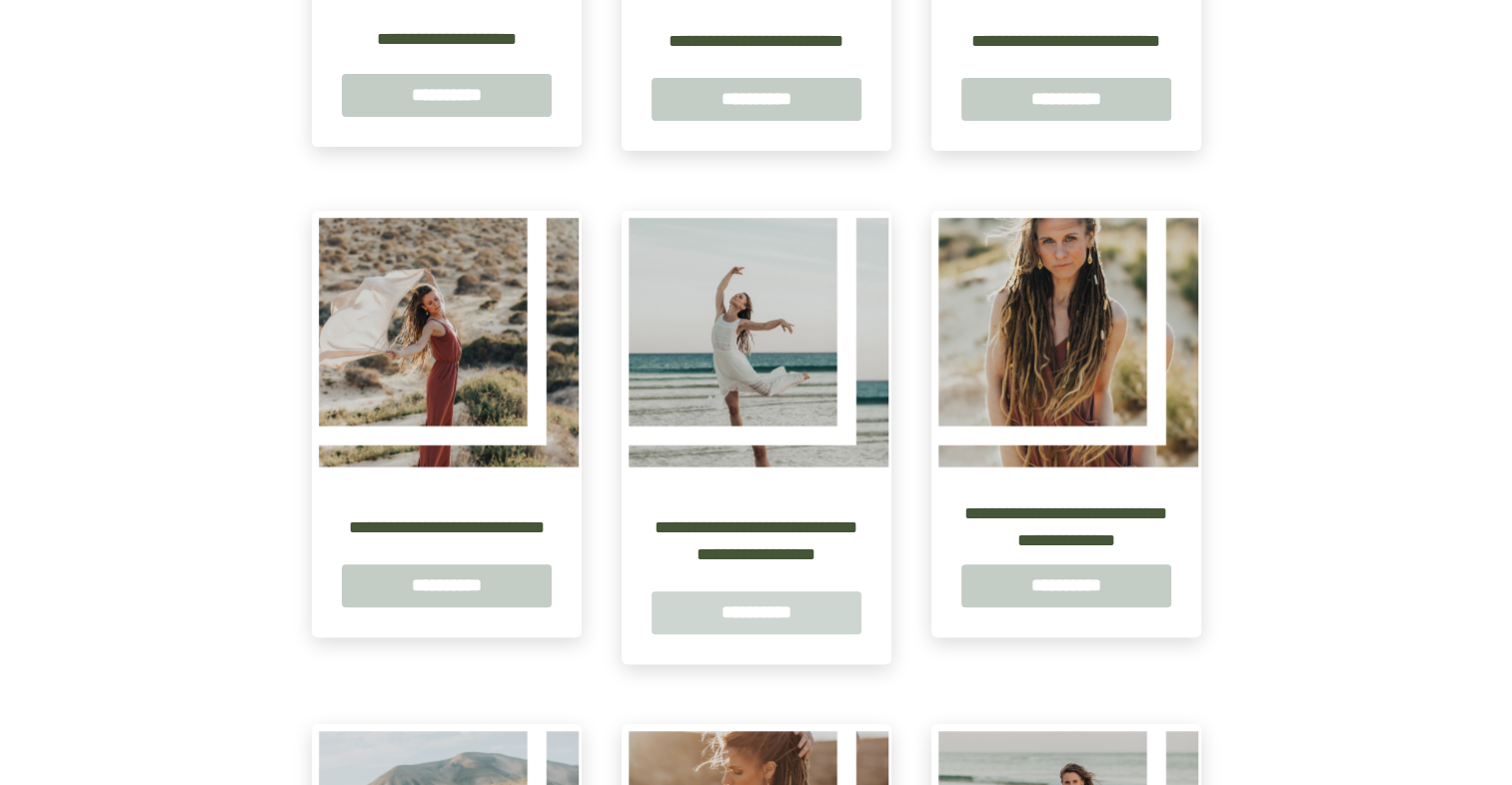 click on "**********" at bounding box center (756, 612) 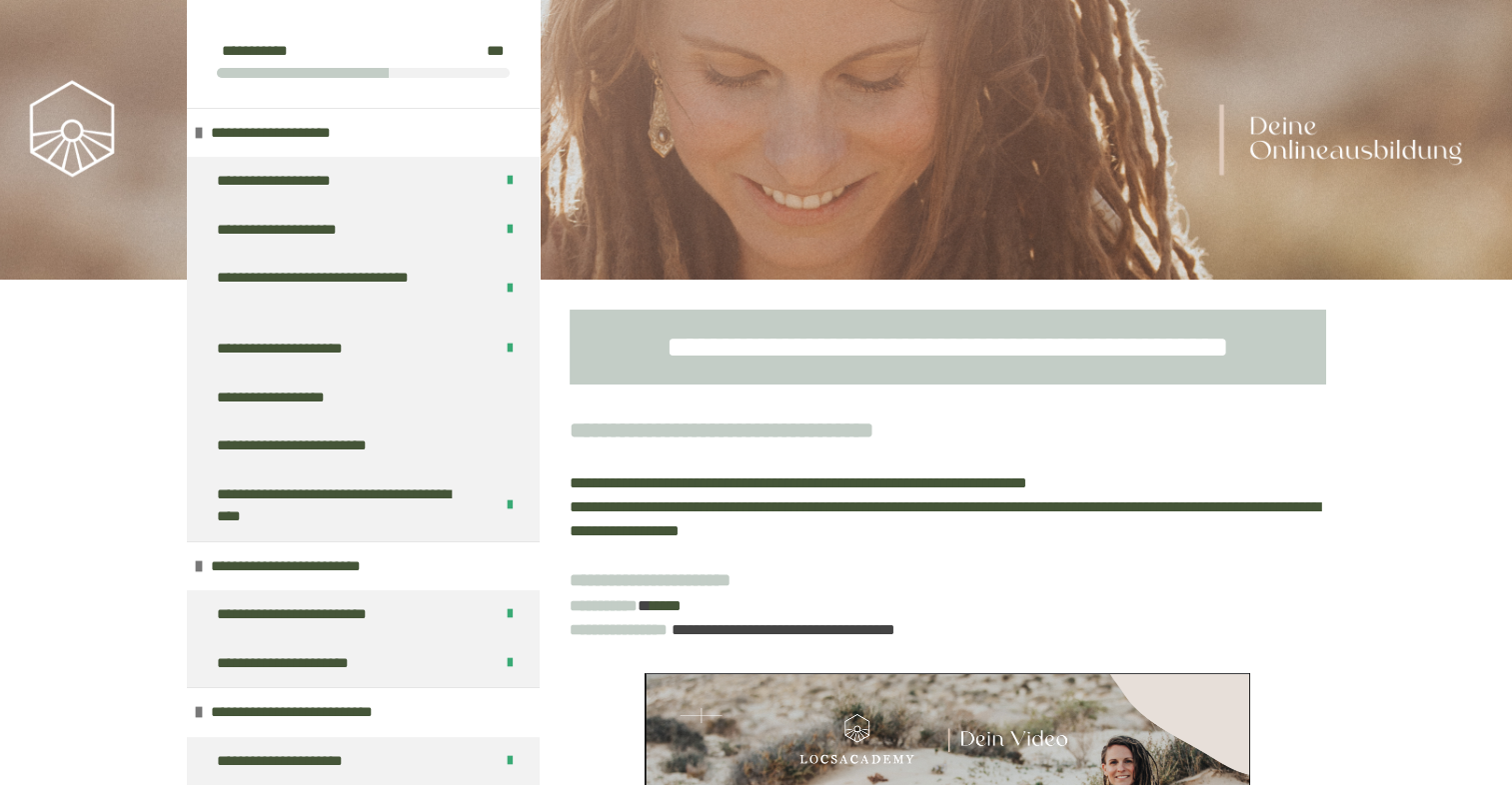 scroll, scrollTop: 686, scrollLeft: 0, axis: vertical 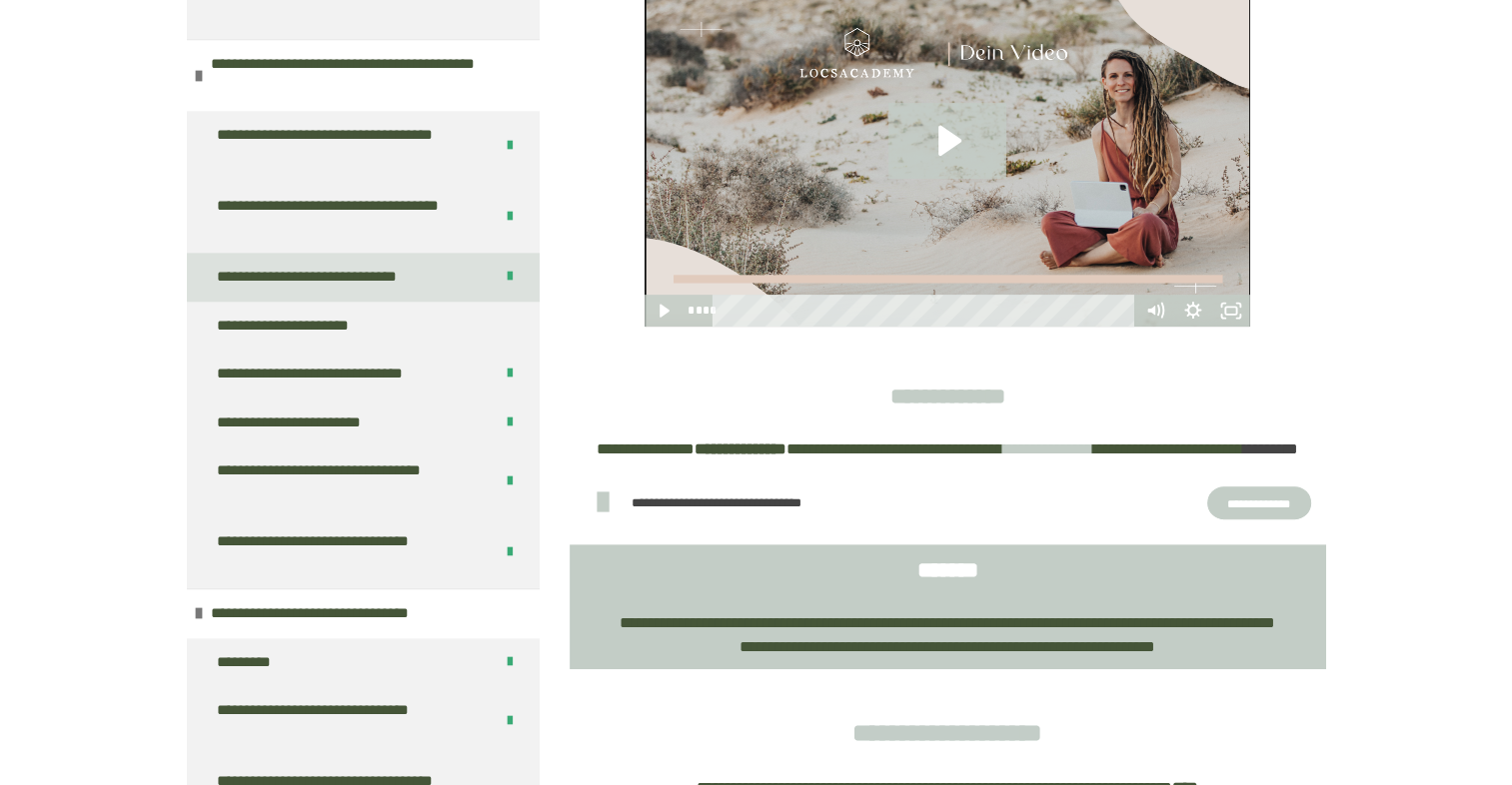 click on "**********" at bounding box center (332, 277) 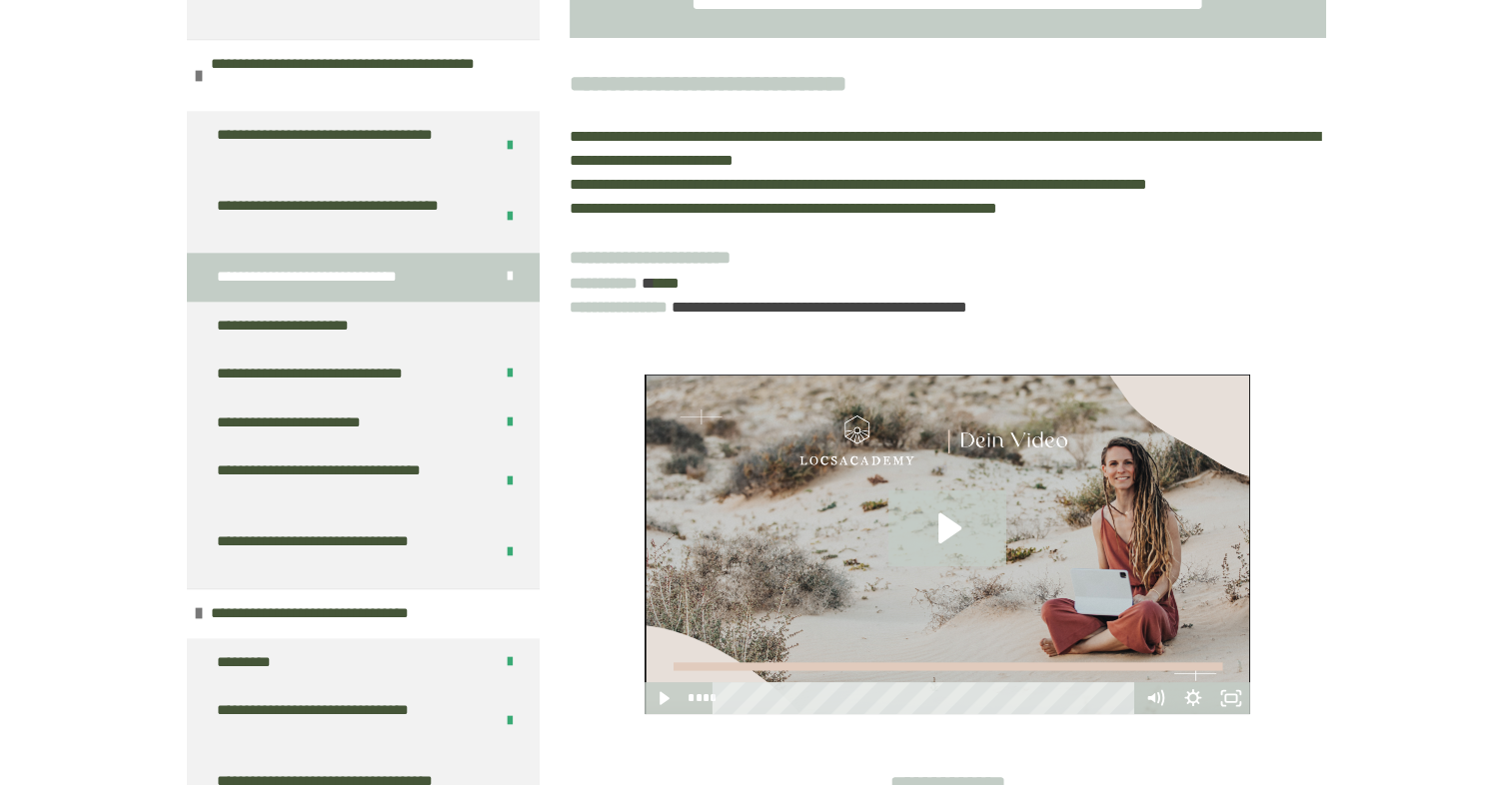 scroll, scrollTop: 348, scrollLeft: 0, axis: vertical 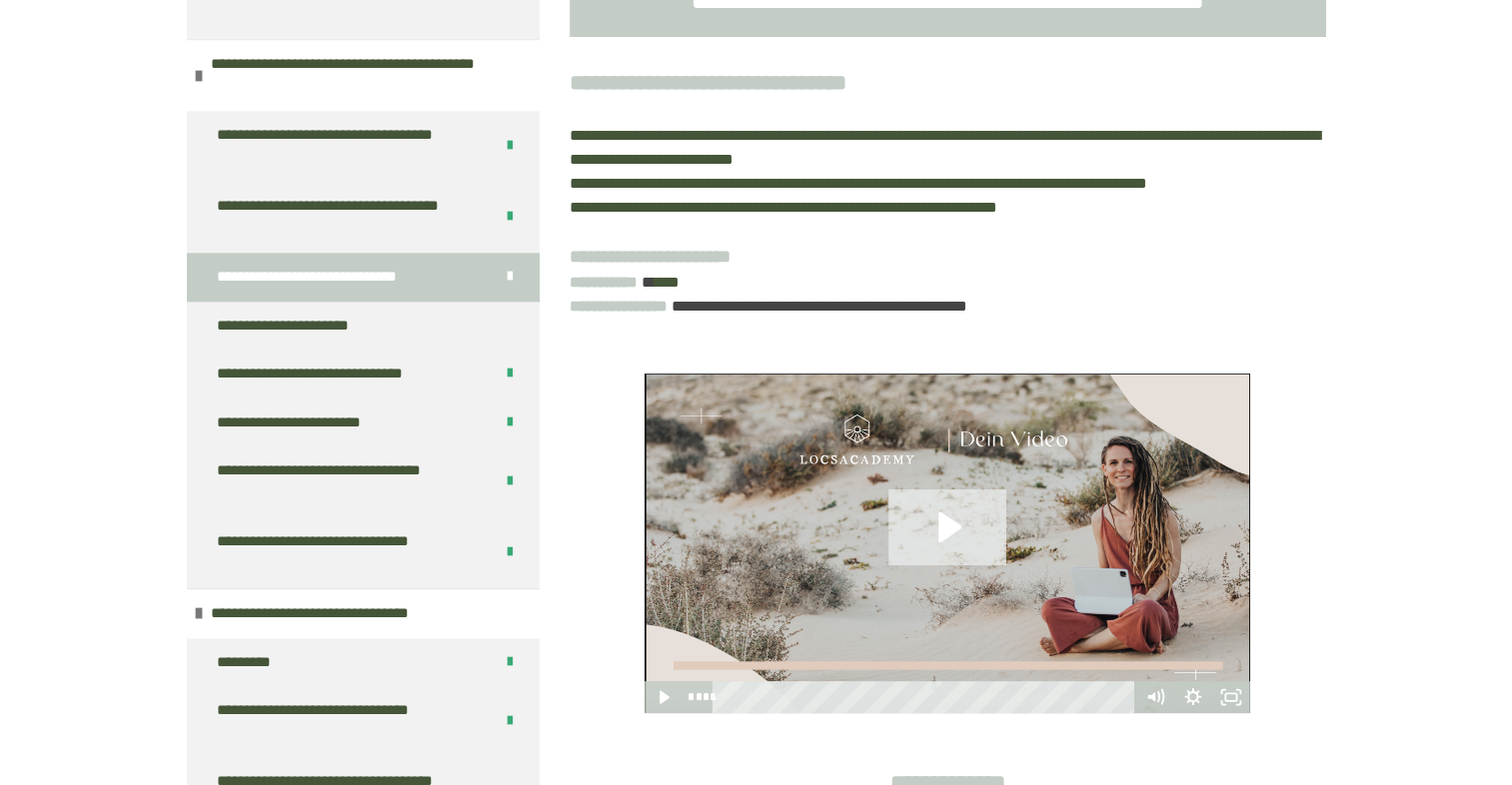 click 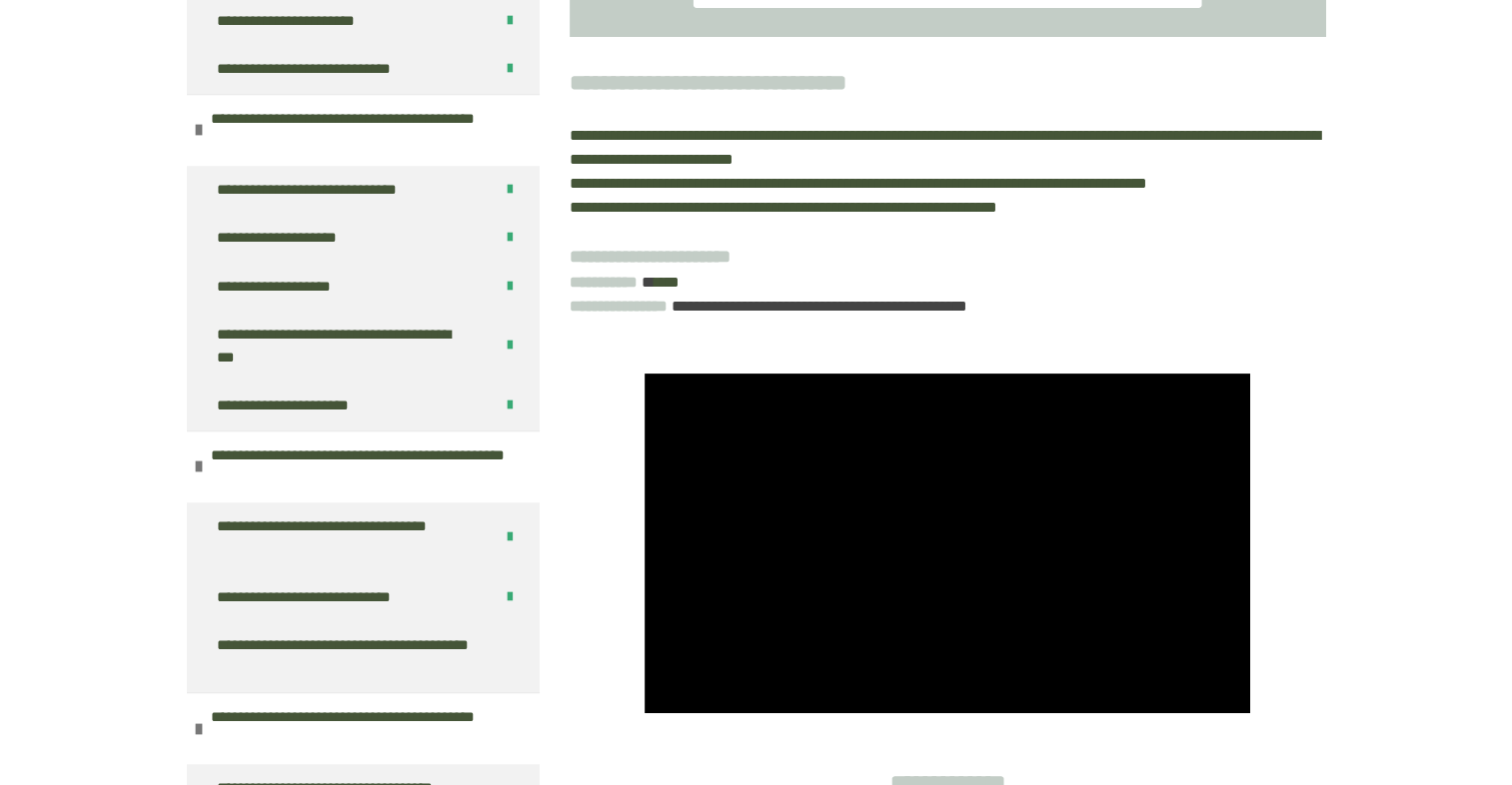 scroll, scrollTop: 1529, scrollLeft: 0, axis: vertical 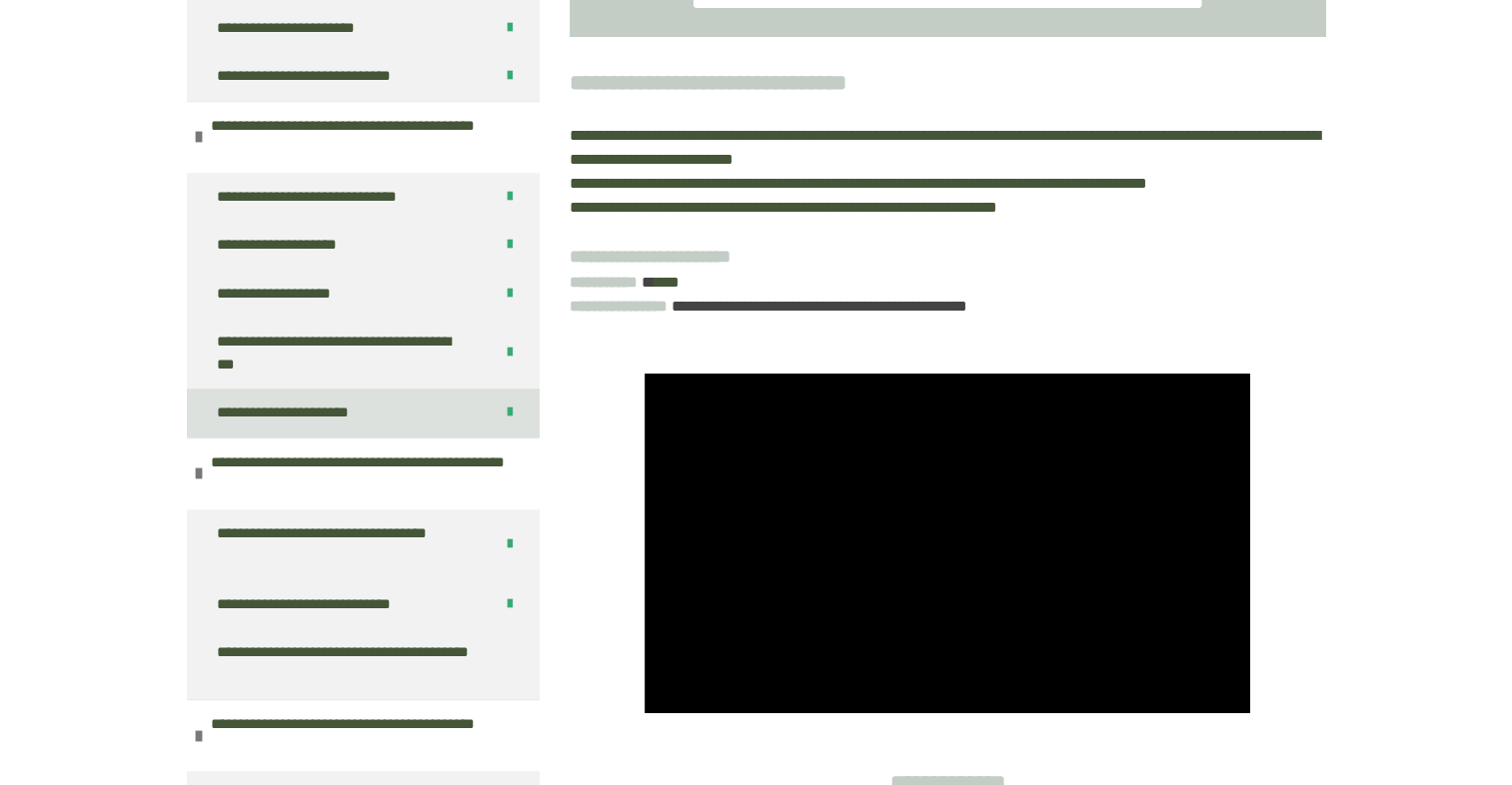 click on "**********" at bounding box center [301, 412] 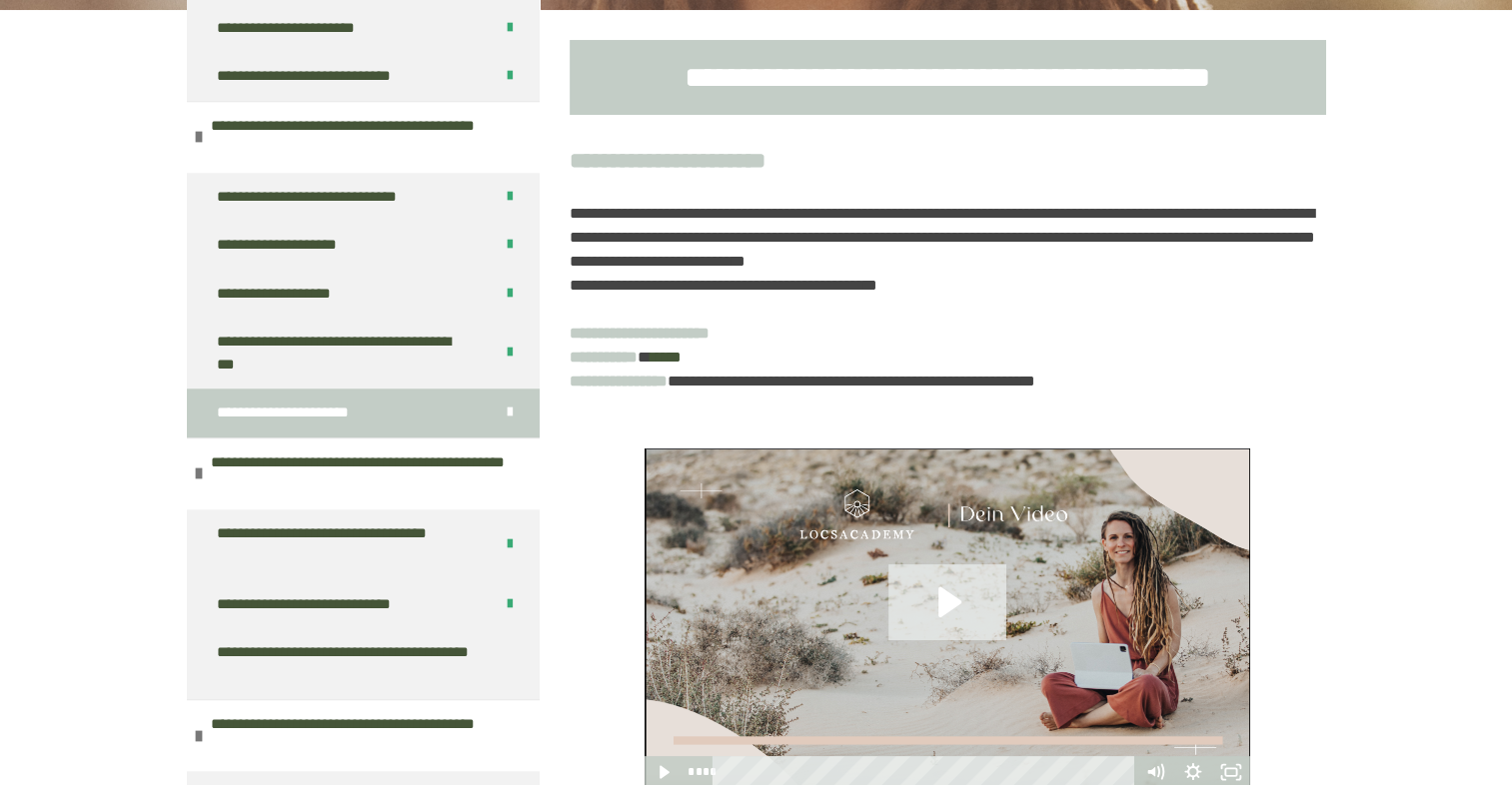 click 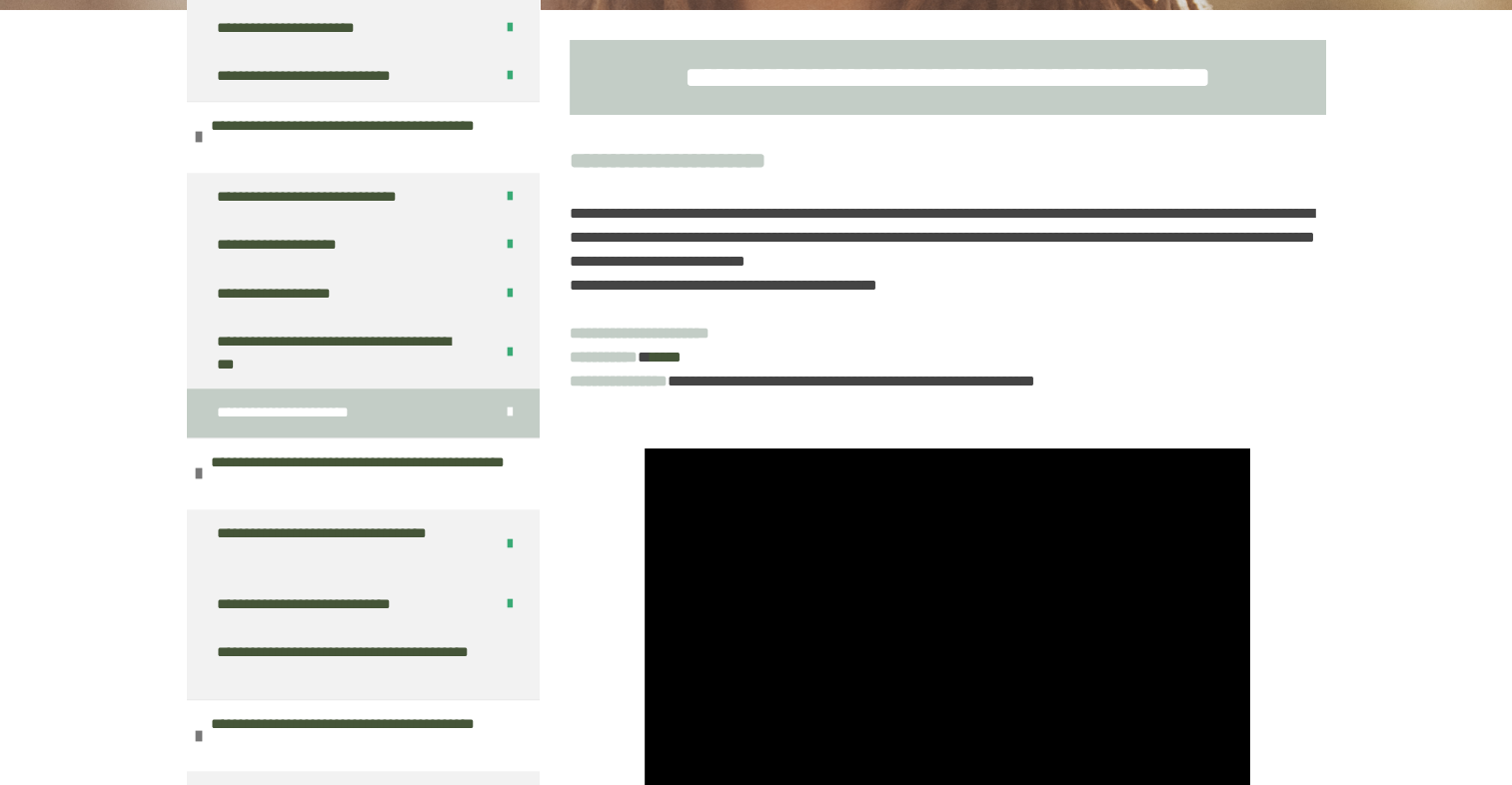 type 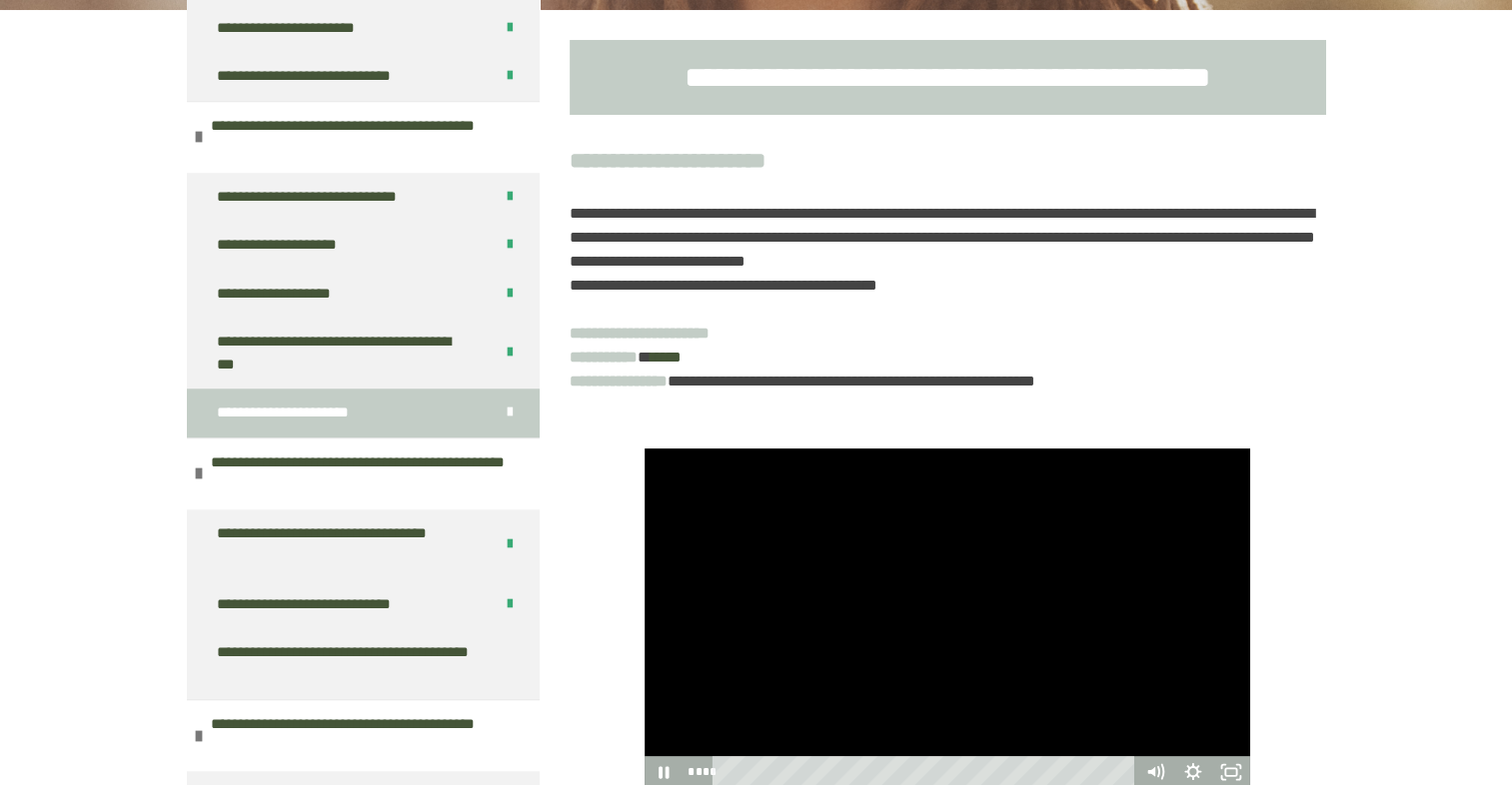 click at bounding box center [947, 618] 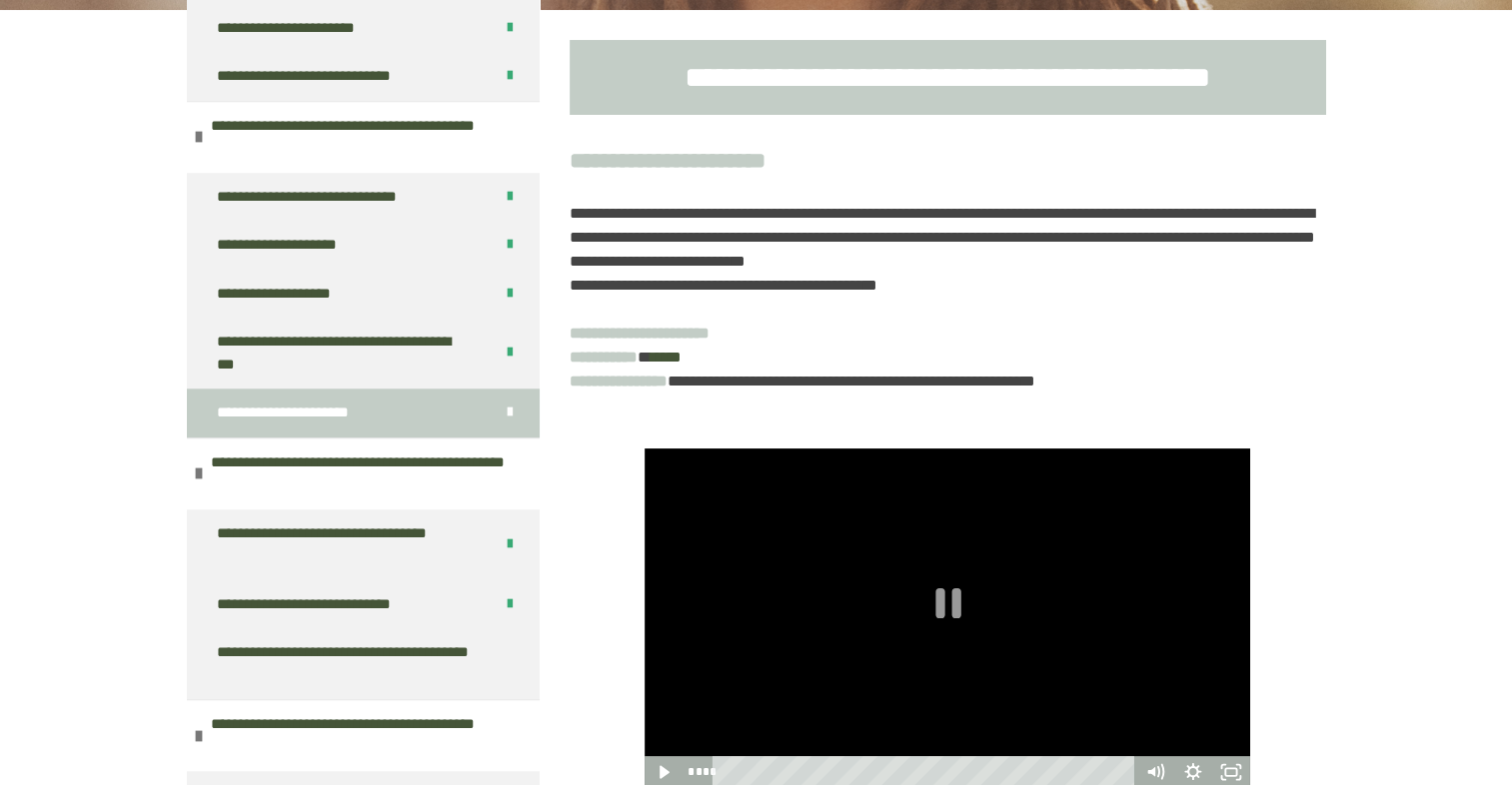 click at bounding box center (947, 618) 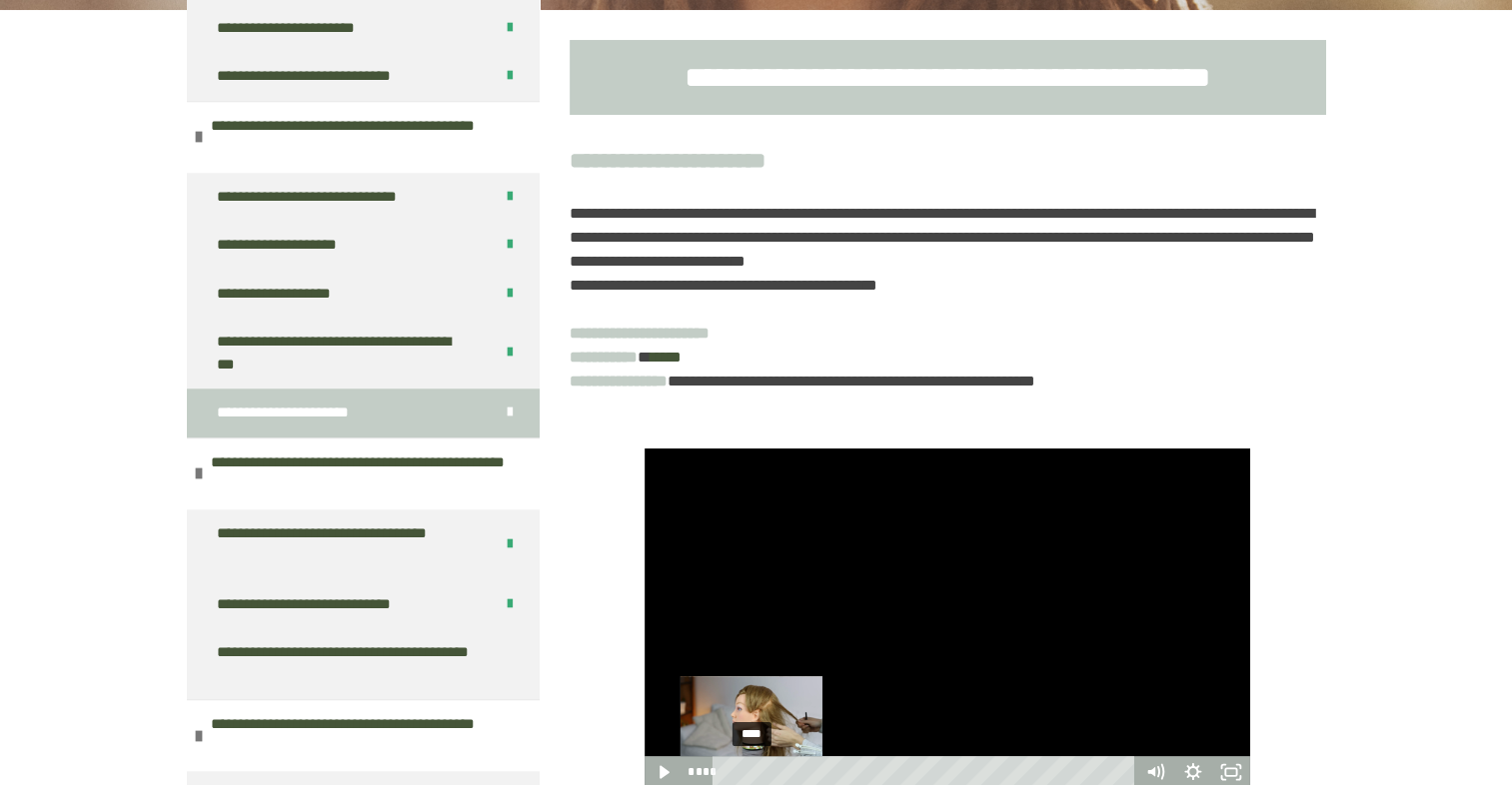 drag, startPoint x: 903, startPoint y: 525, endPoint x: 766, endPoint y: 717, distance: 235.86649 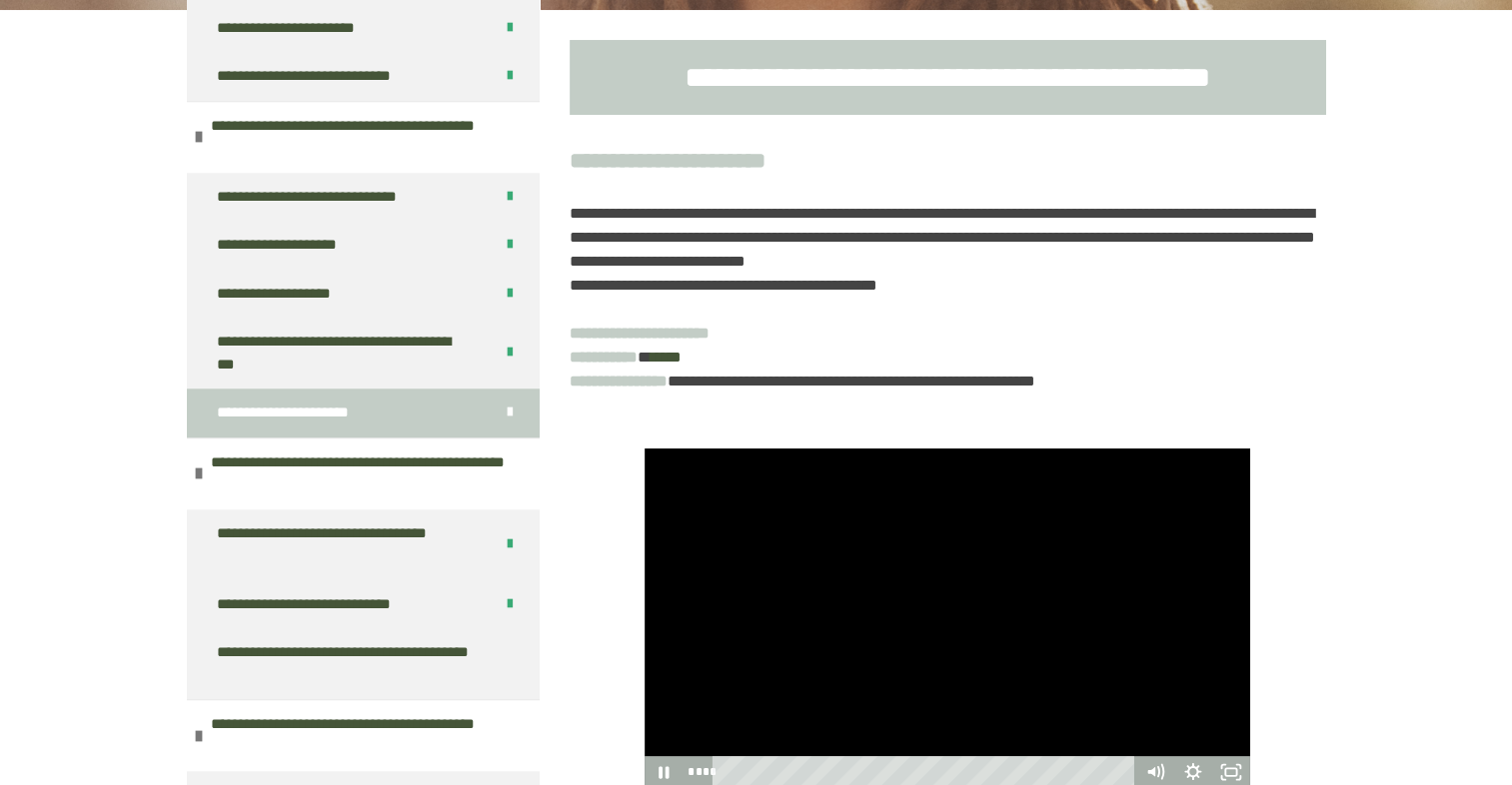 click at bounding box center (947, 618) 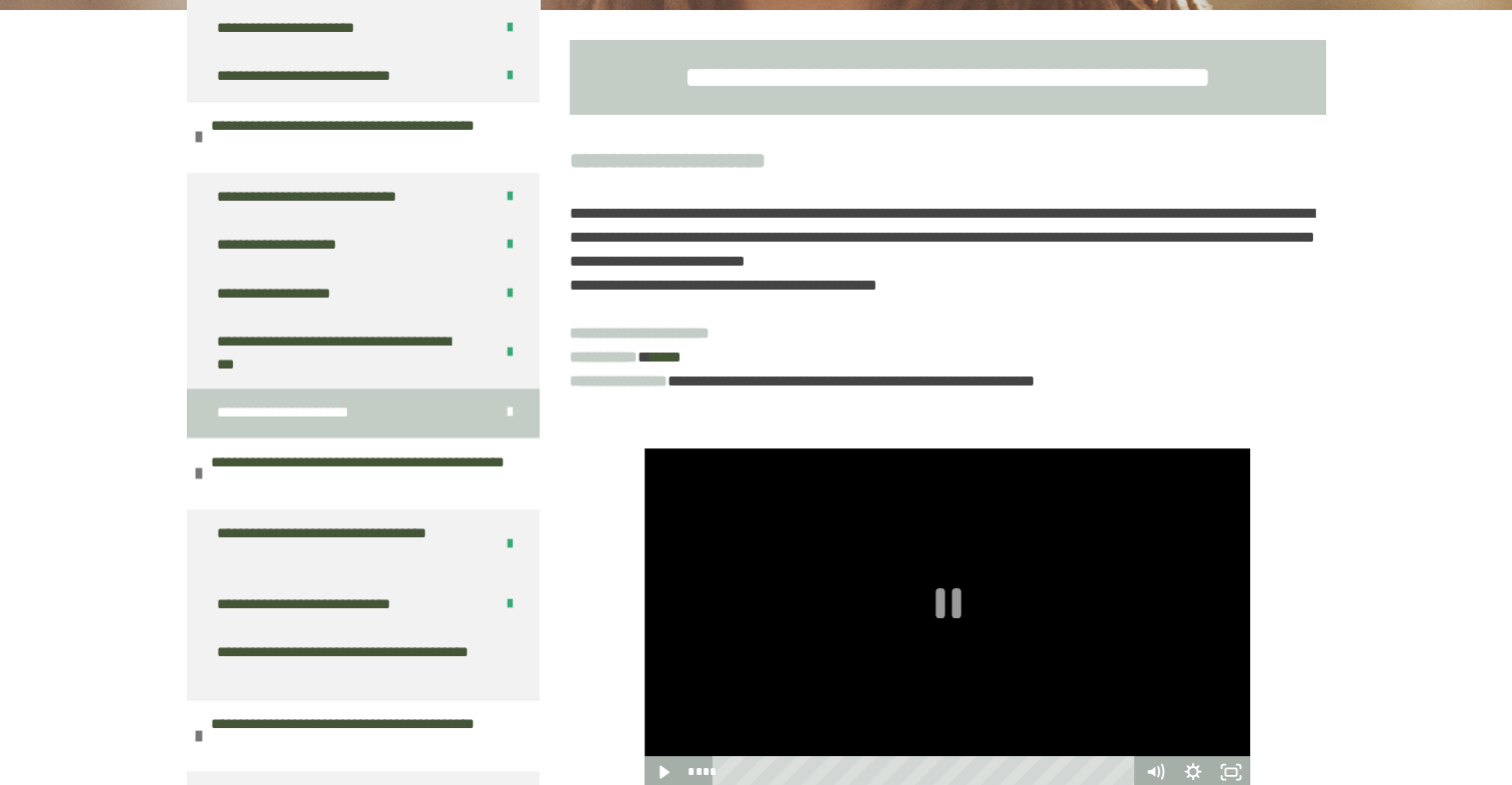 click at bounding box center (947, 618) 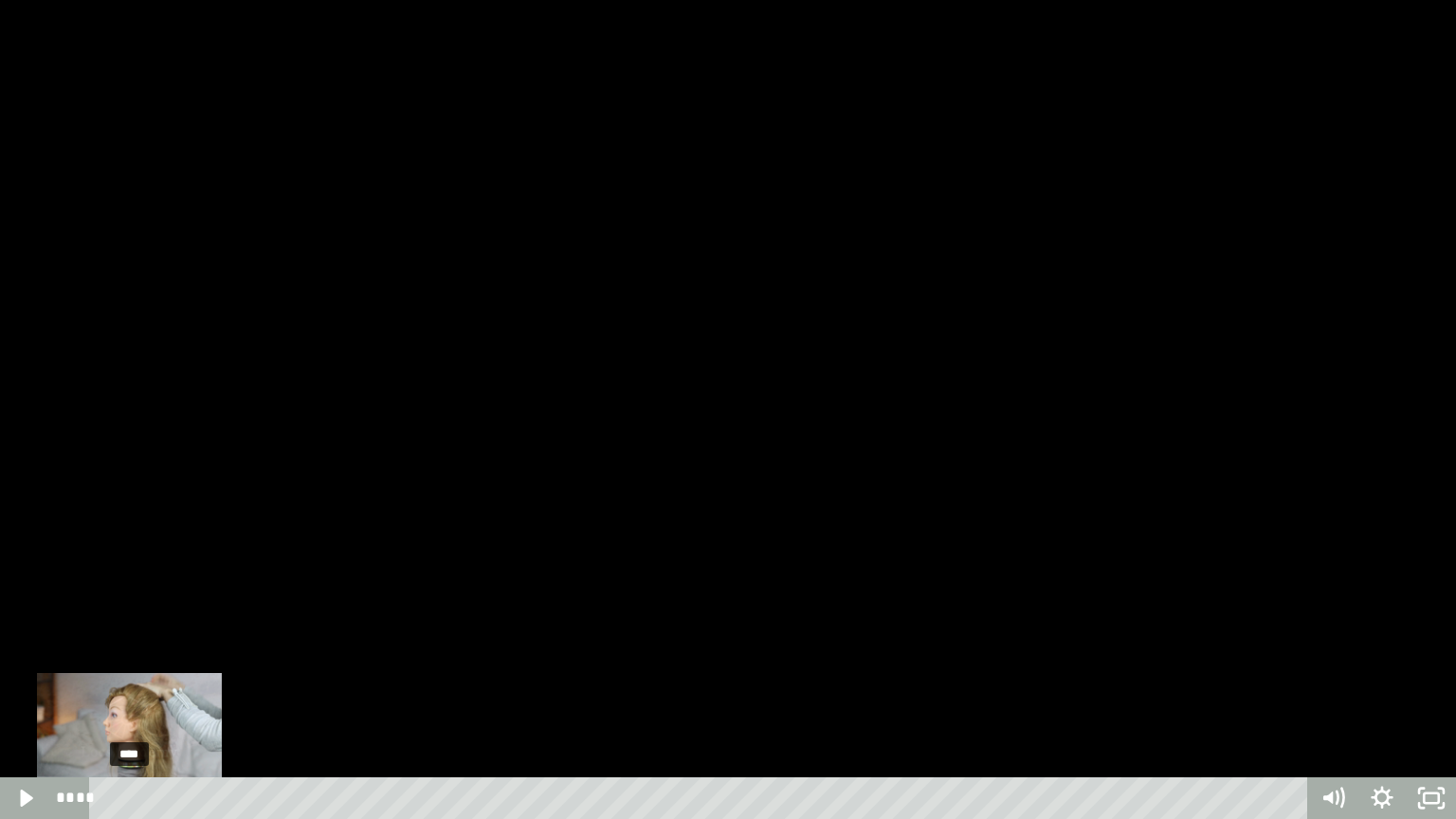 click on "****" at bounding box center [701, 798] 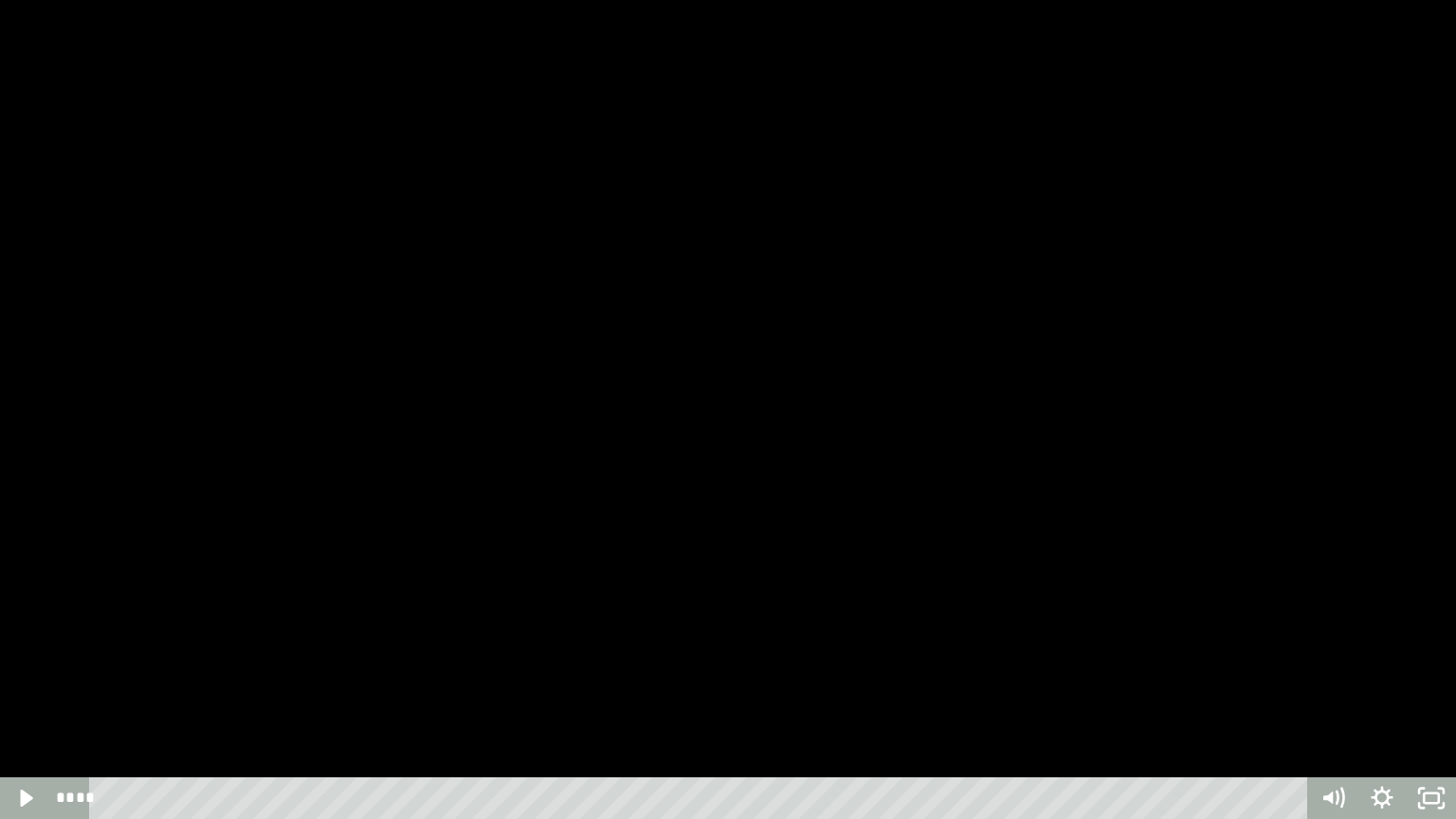 click at bounding box center (728, 410) 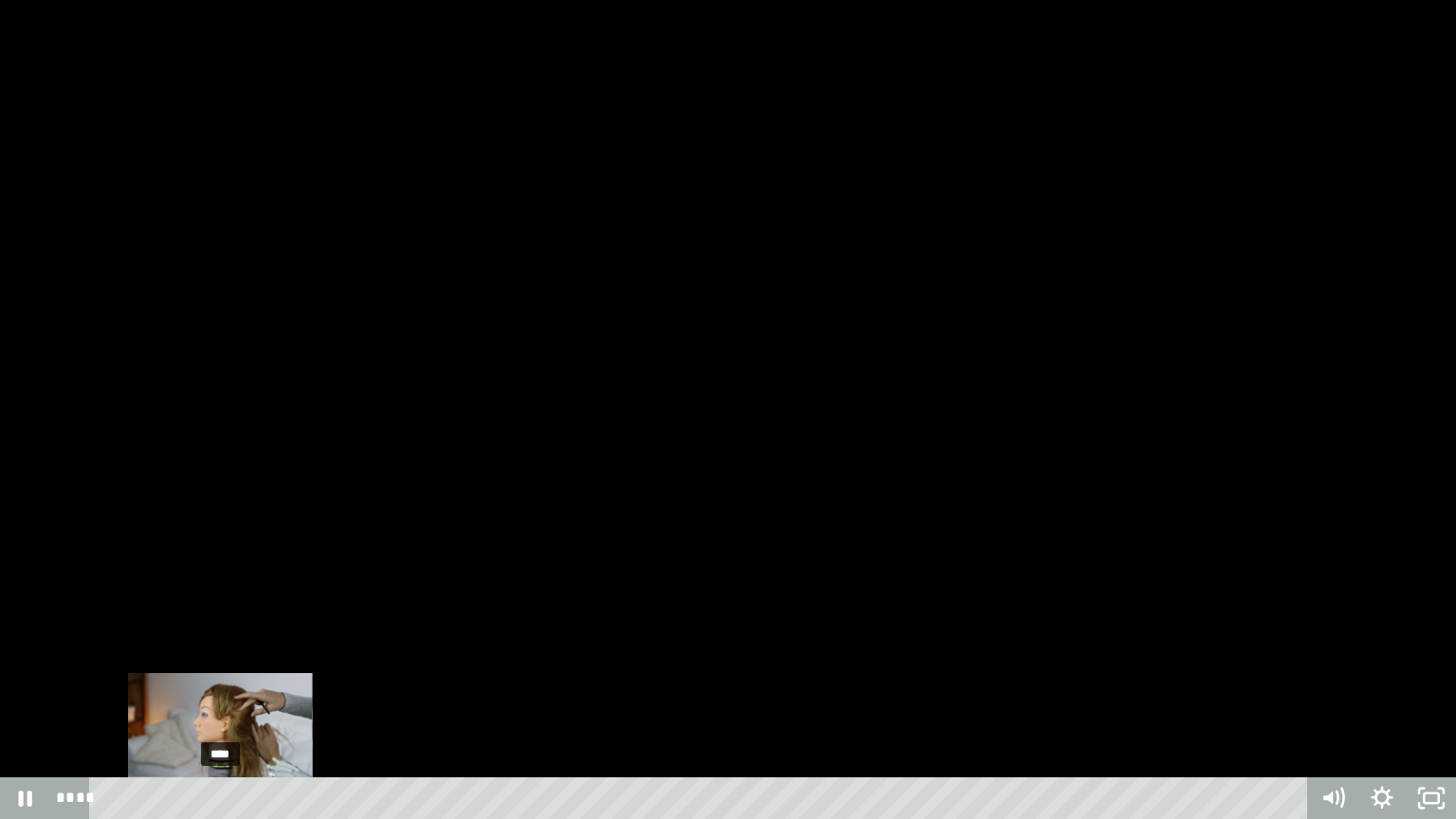 click on "****" at bounding box center [701, 798] 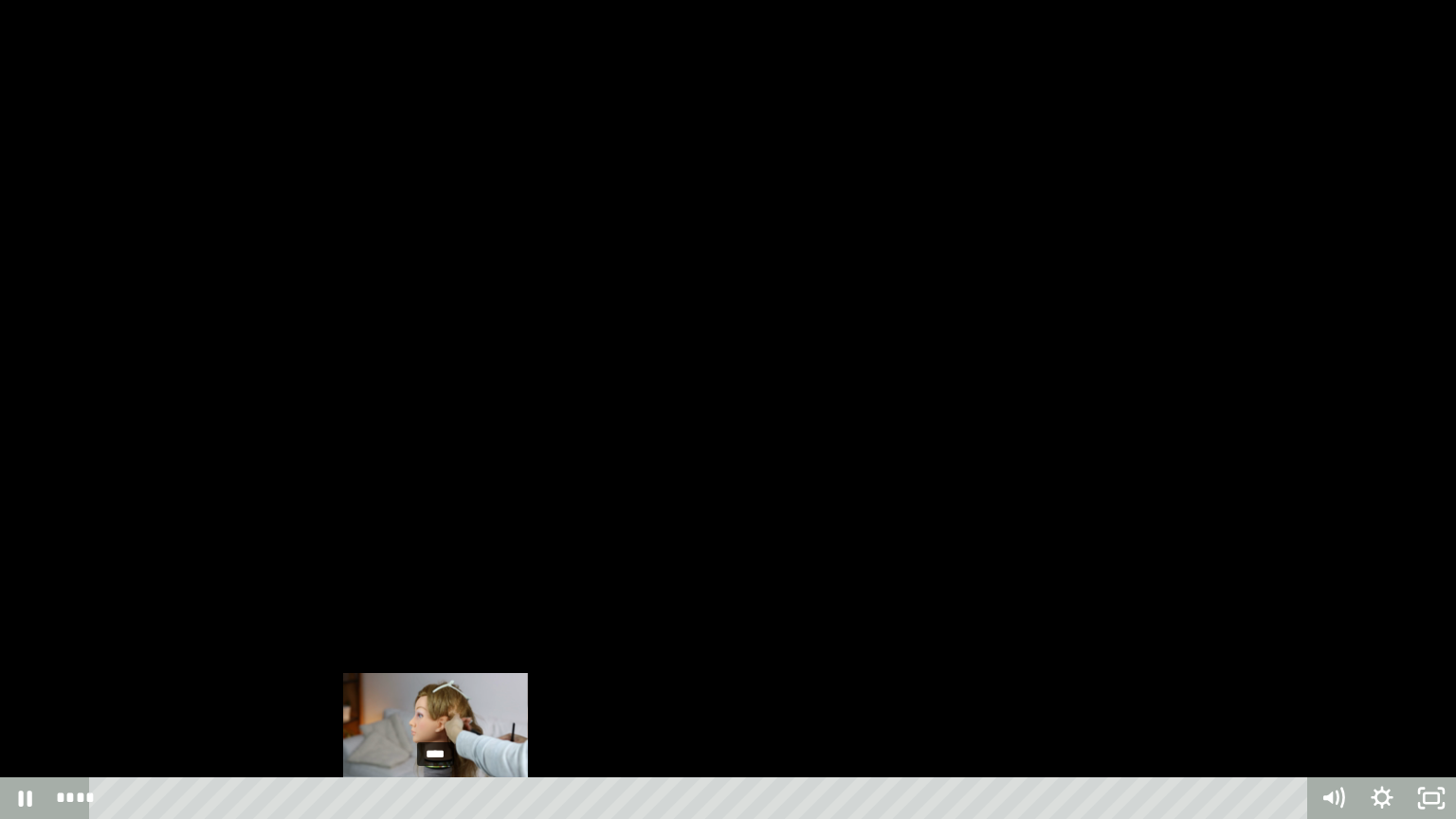 click on "****" at bounding box center (701, 798) 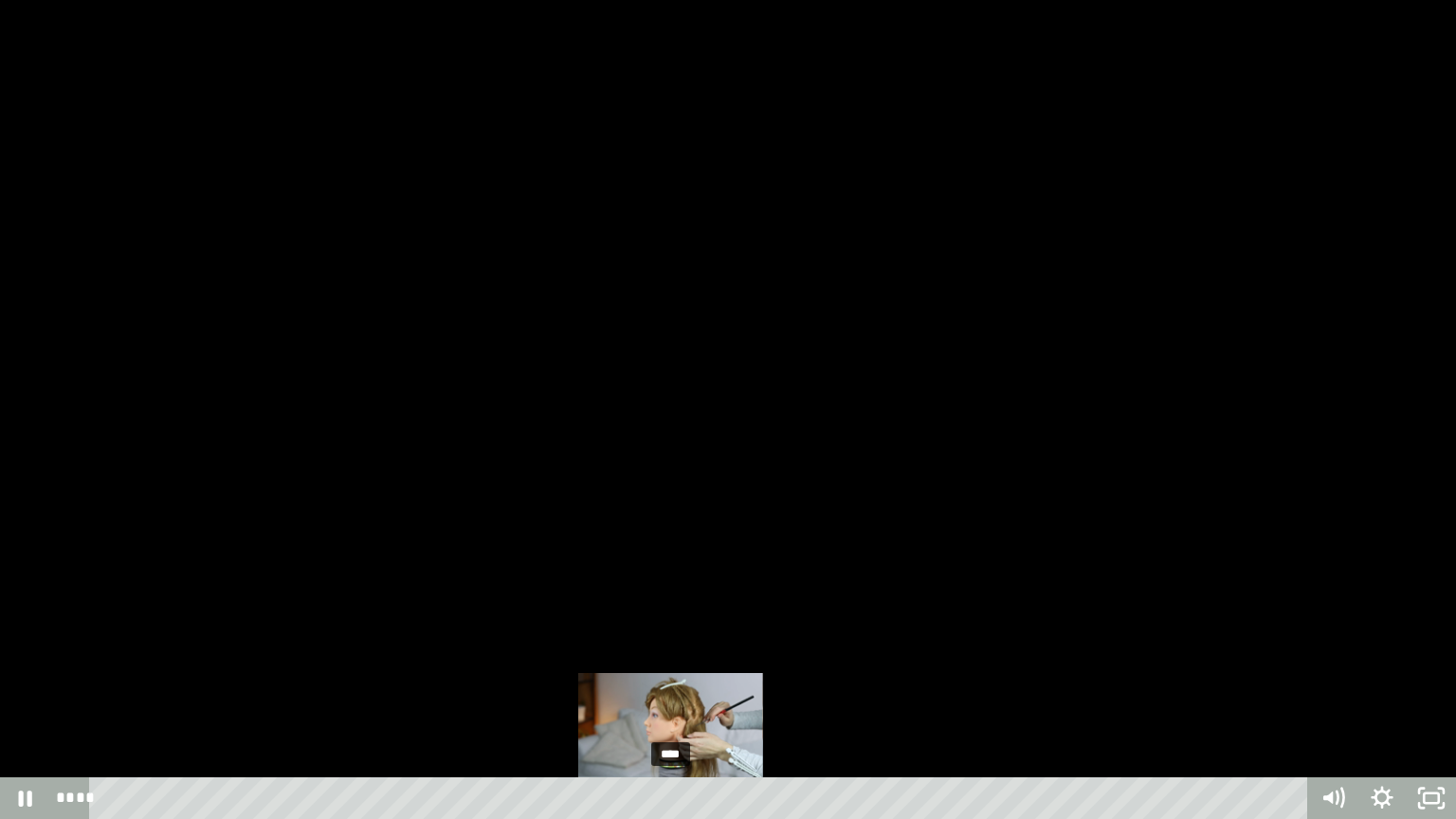 click on "****" at bounding box center (701, 798) 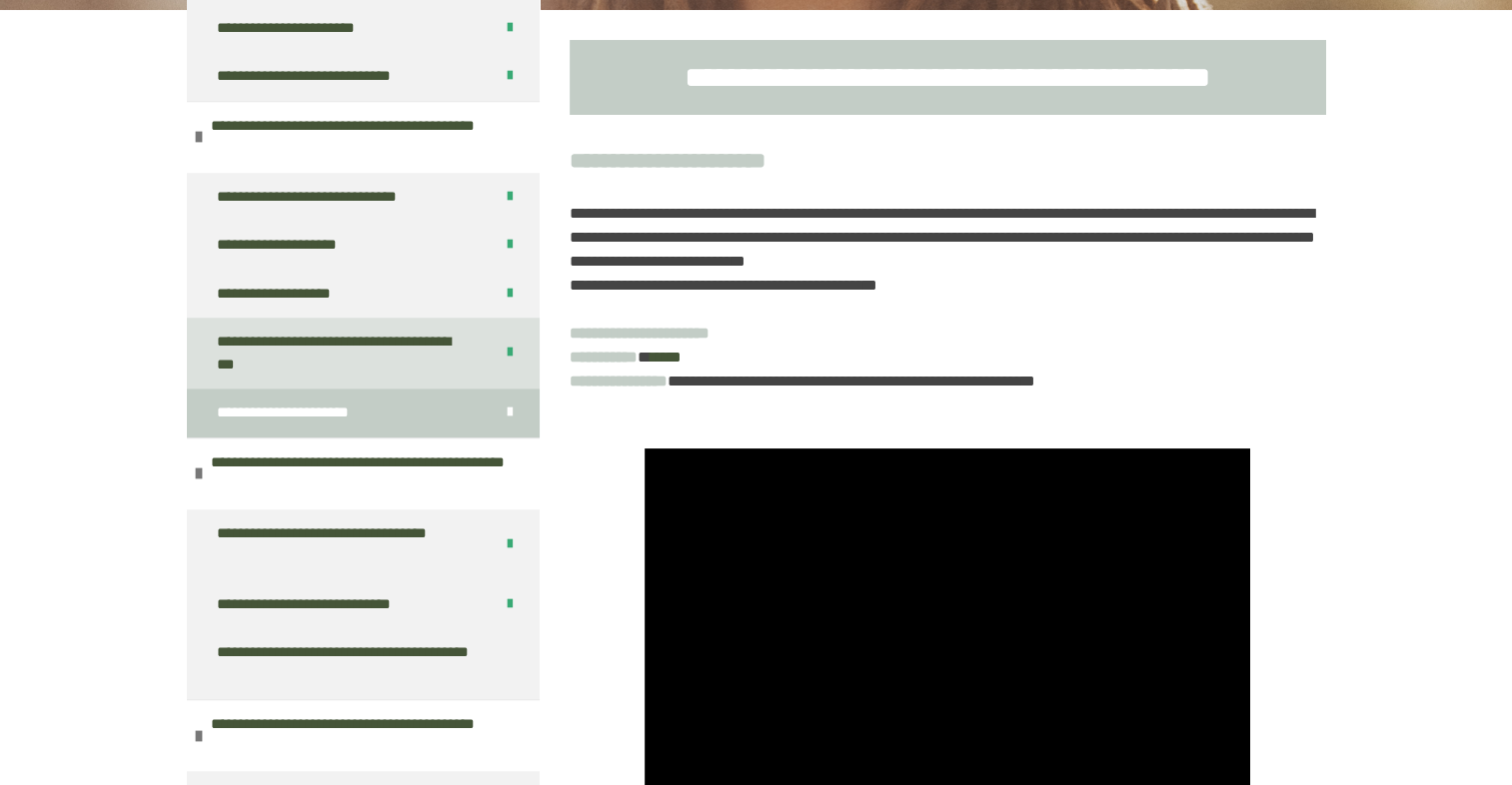 click on "**********" at bounding box center [340, 353] 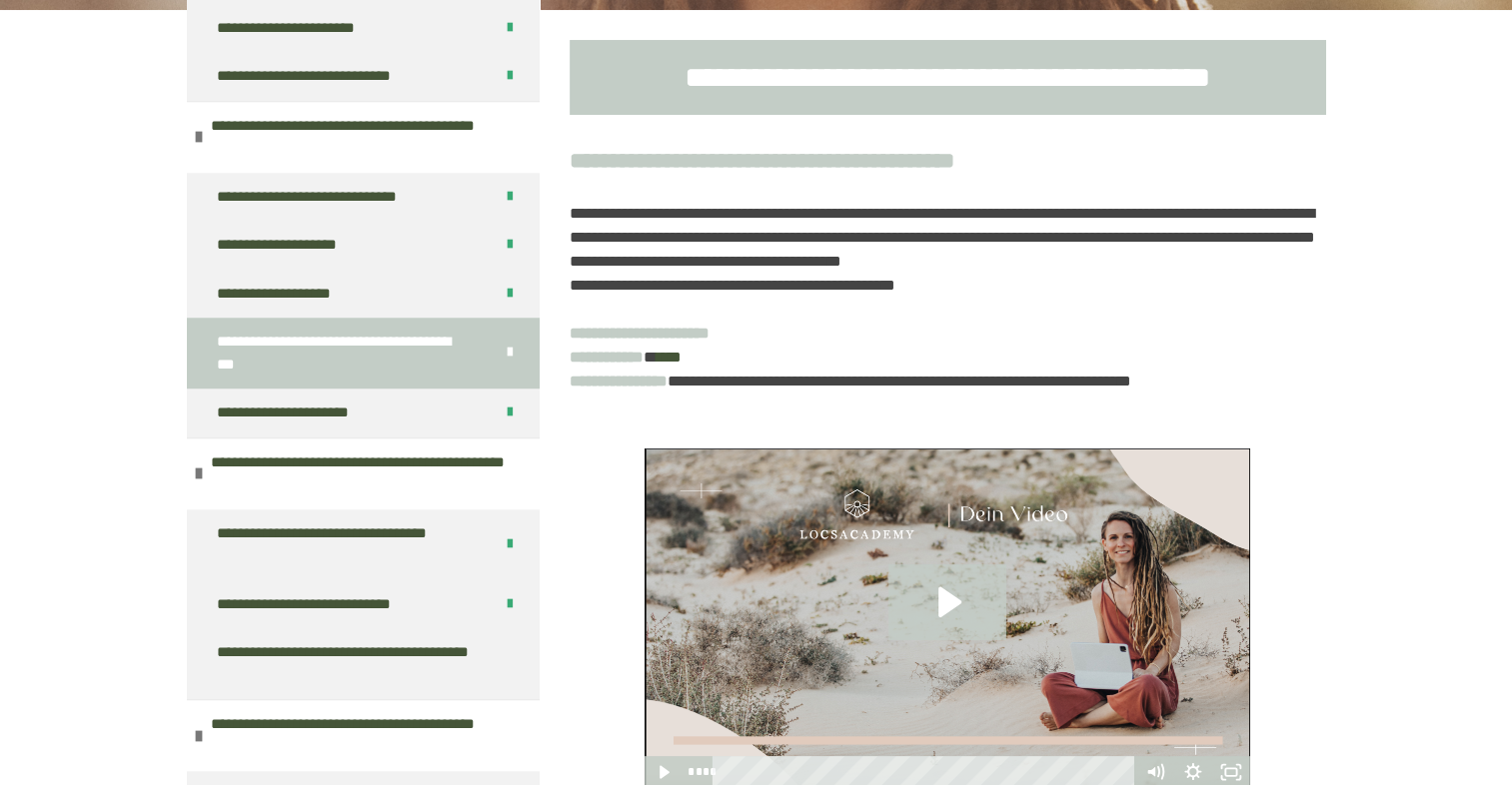 click at bounding box center (947, 618) 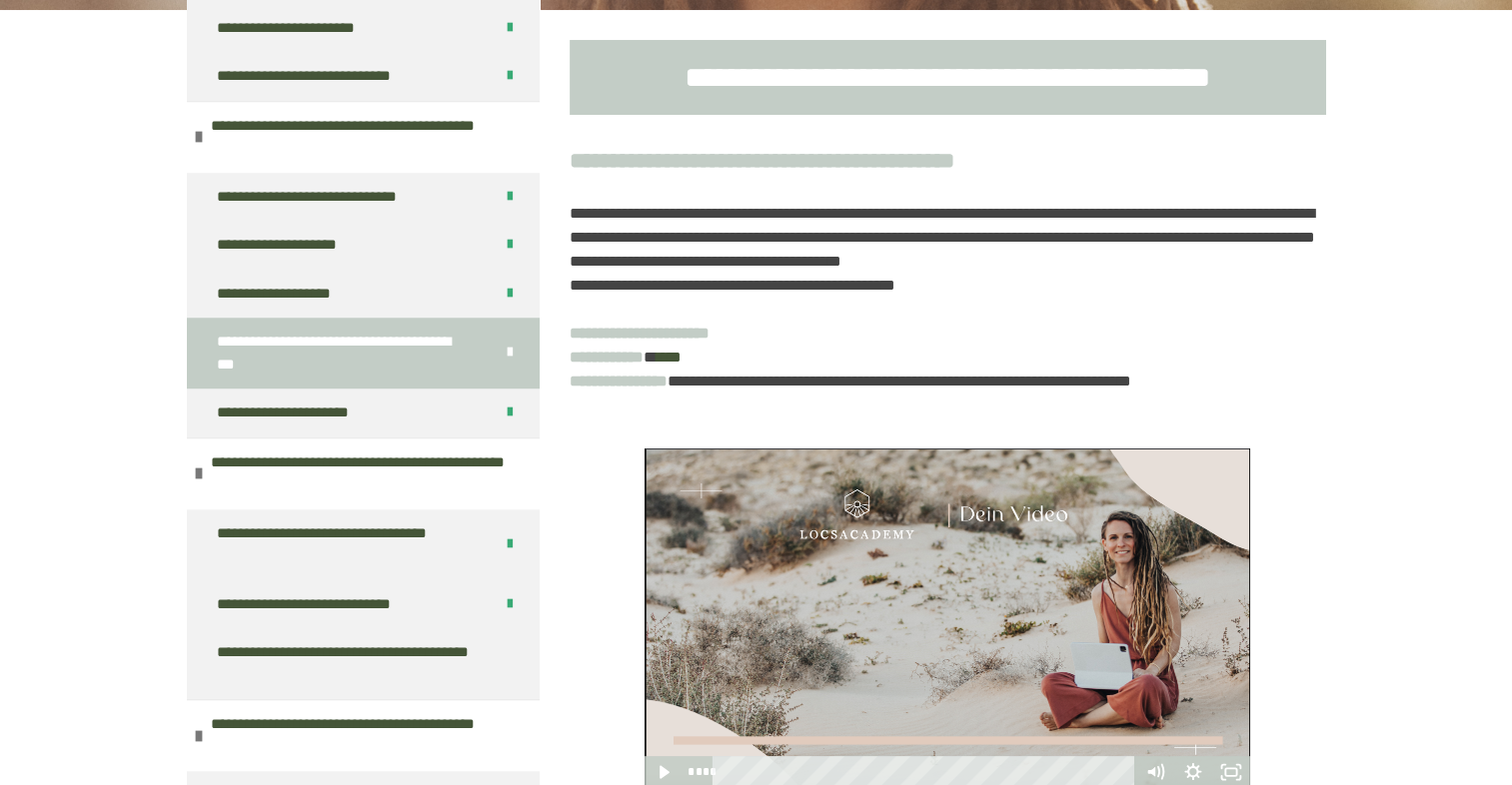 click at bounding box center [947, 618] 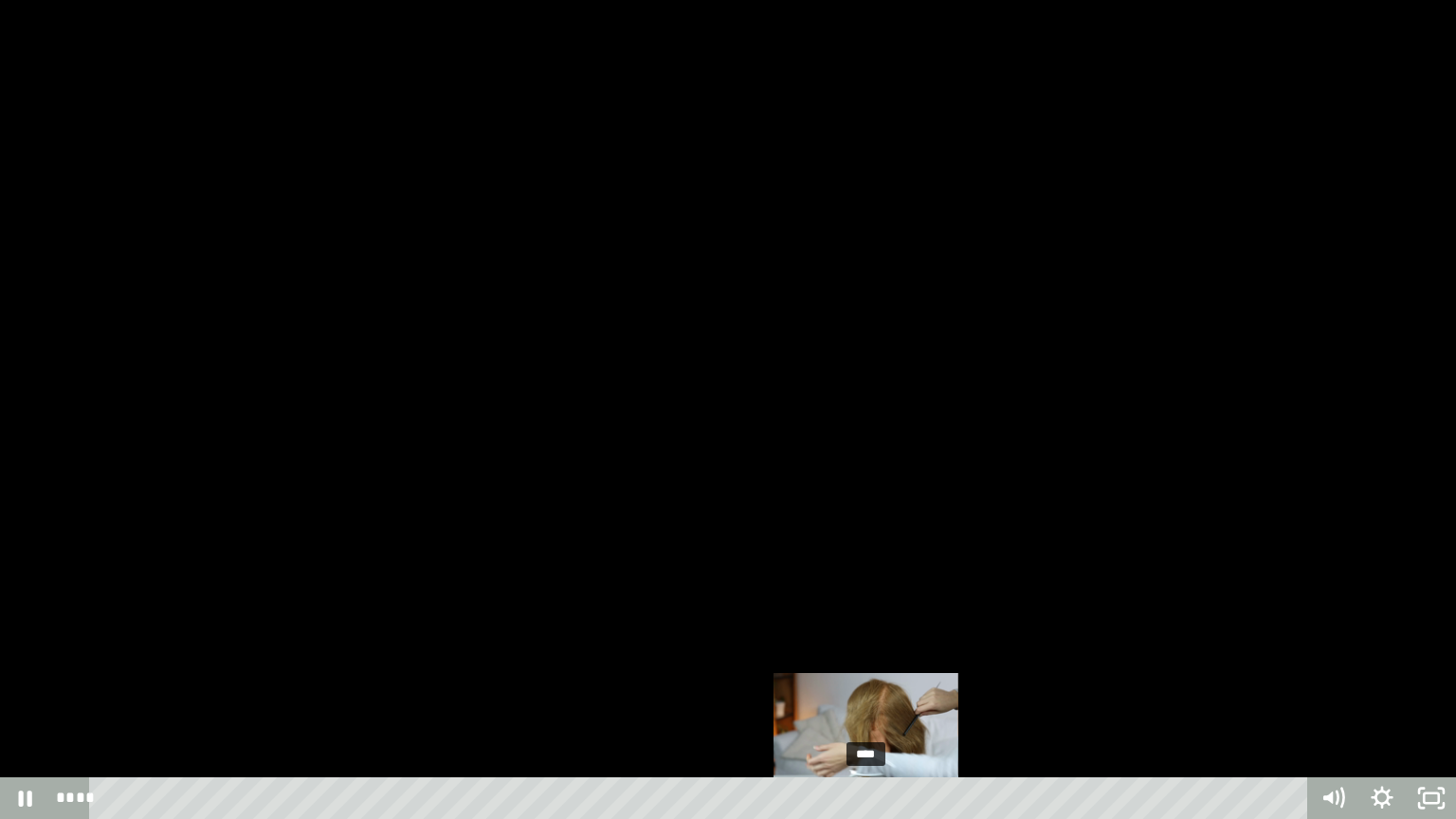 click on "****" at bounding box center [701, 798] 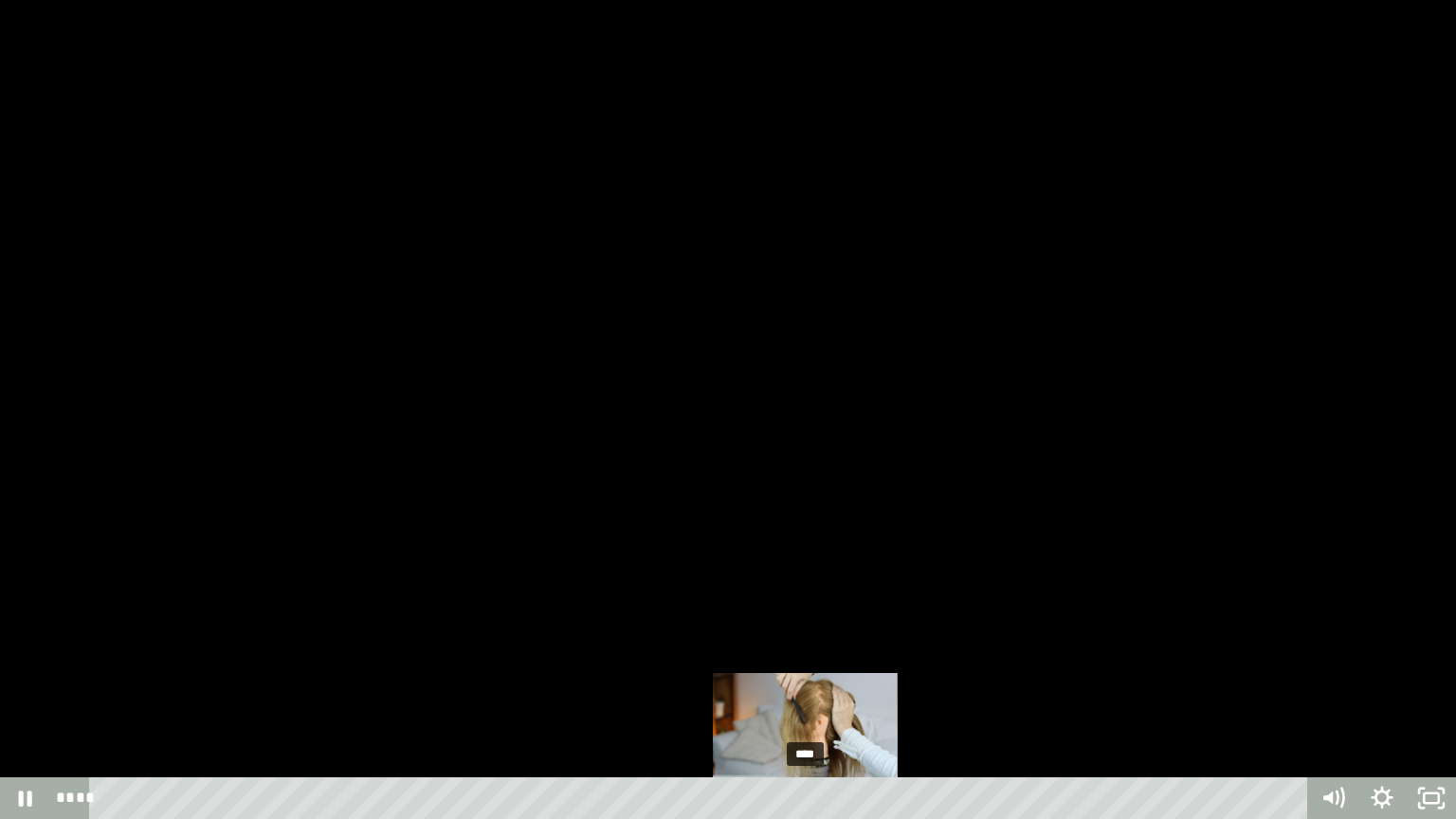 click on "****" at bounding box center (701, 798) 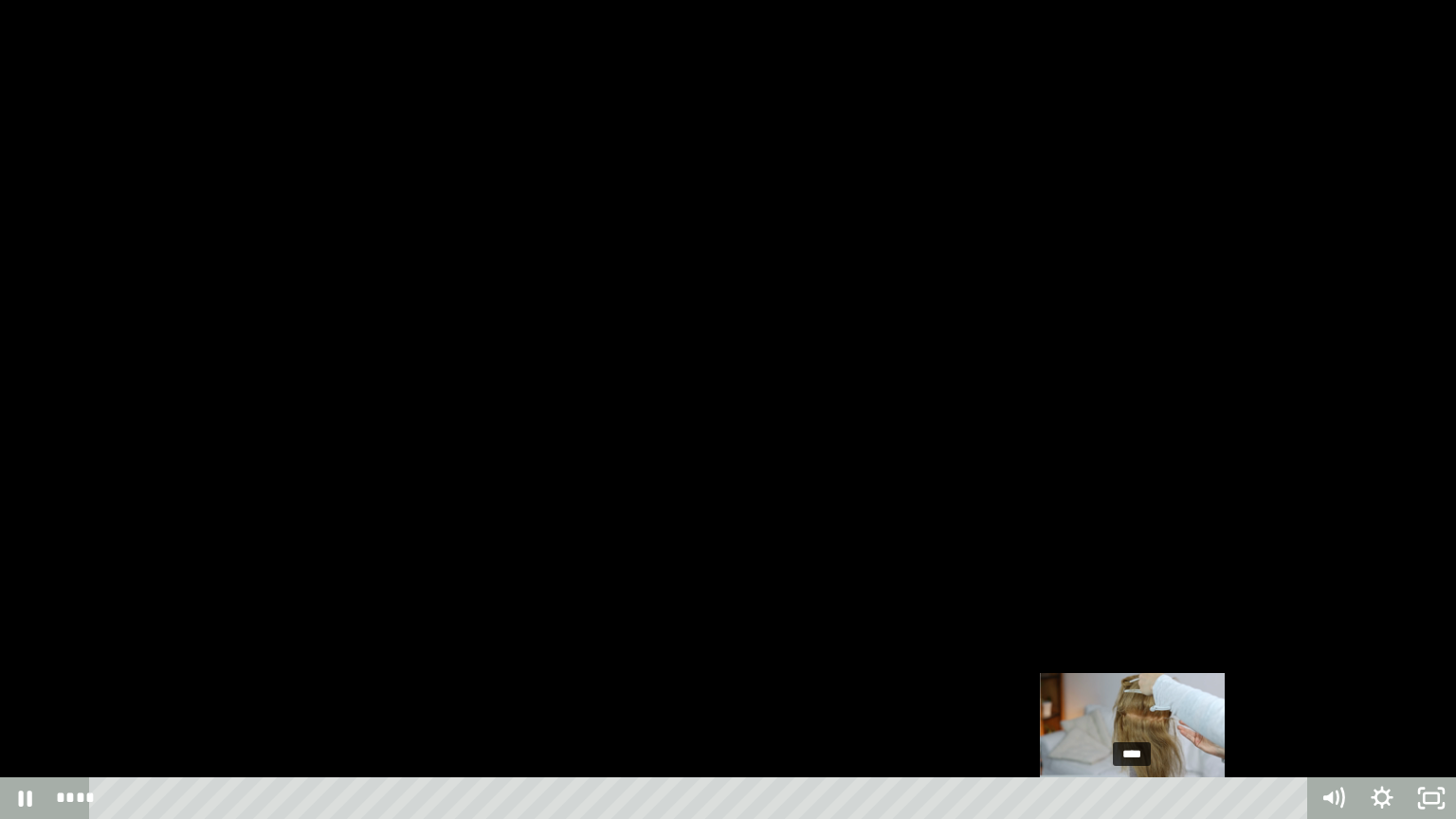 click on "****" at bounding box center [701, 798] 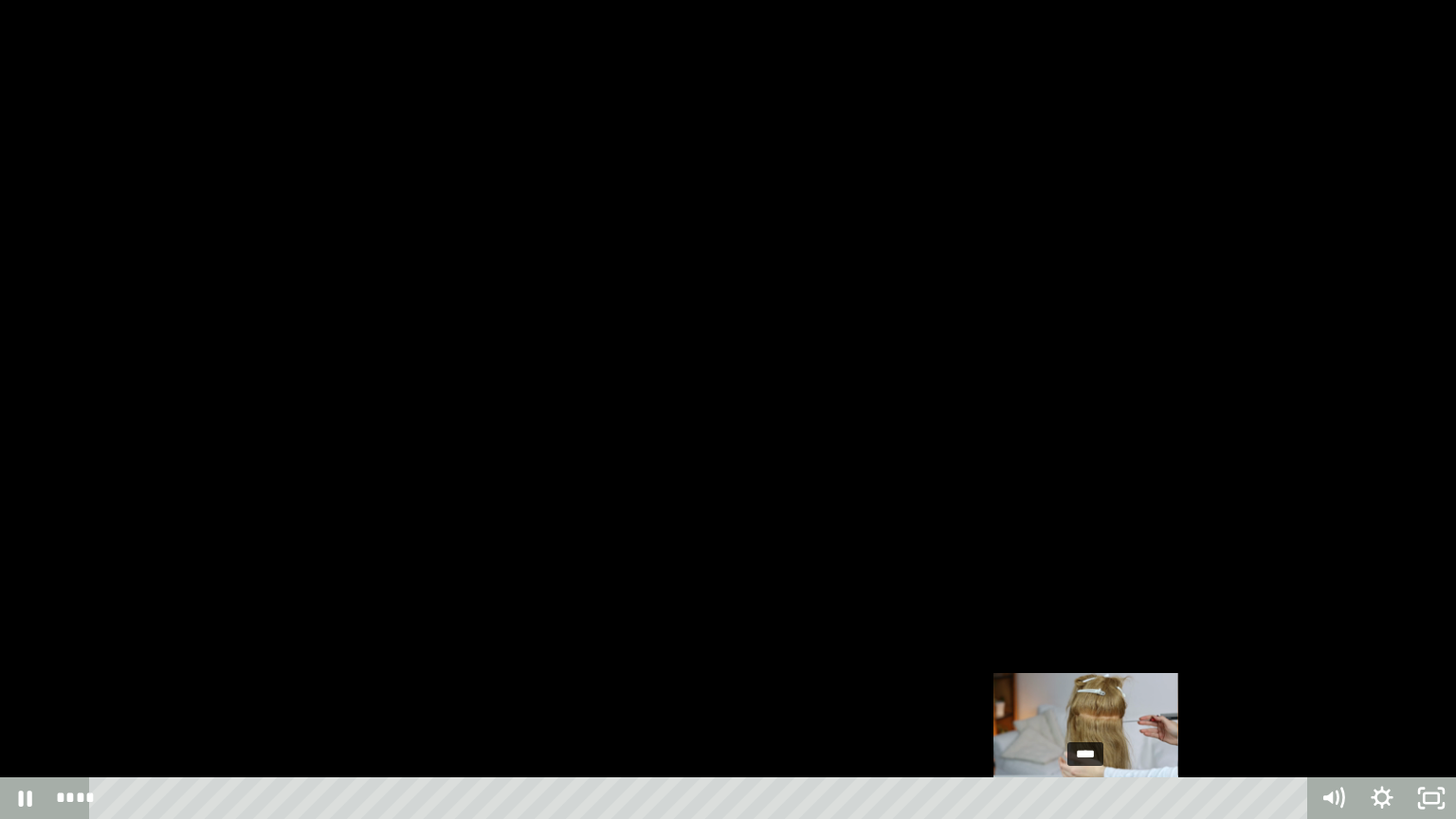 click on "****" at bounding box center [701, 798] 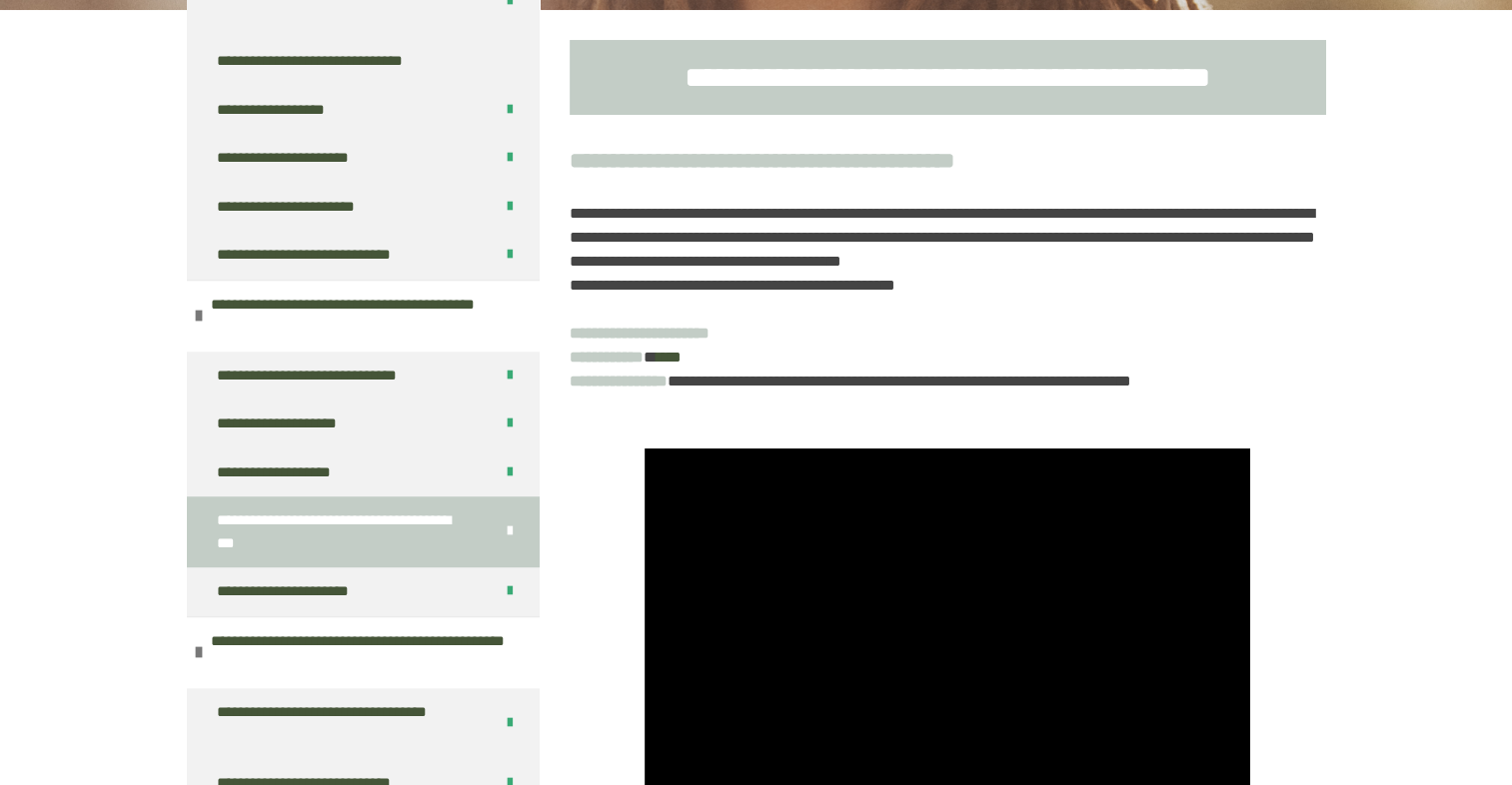 scroll, scrollTop: 1356, scrollLeft: 0, axis: vertical 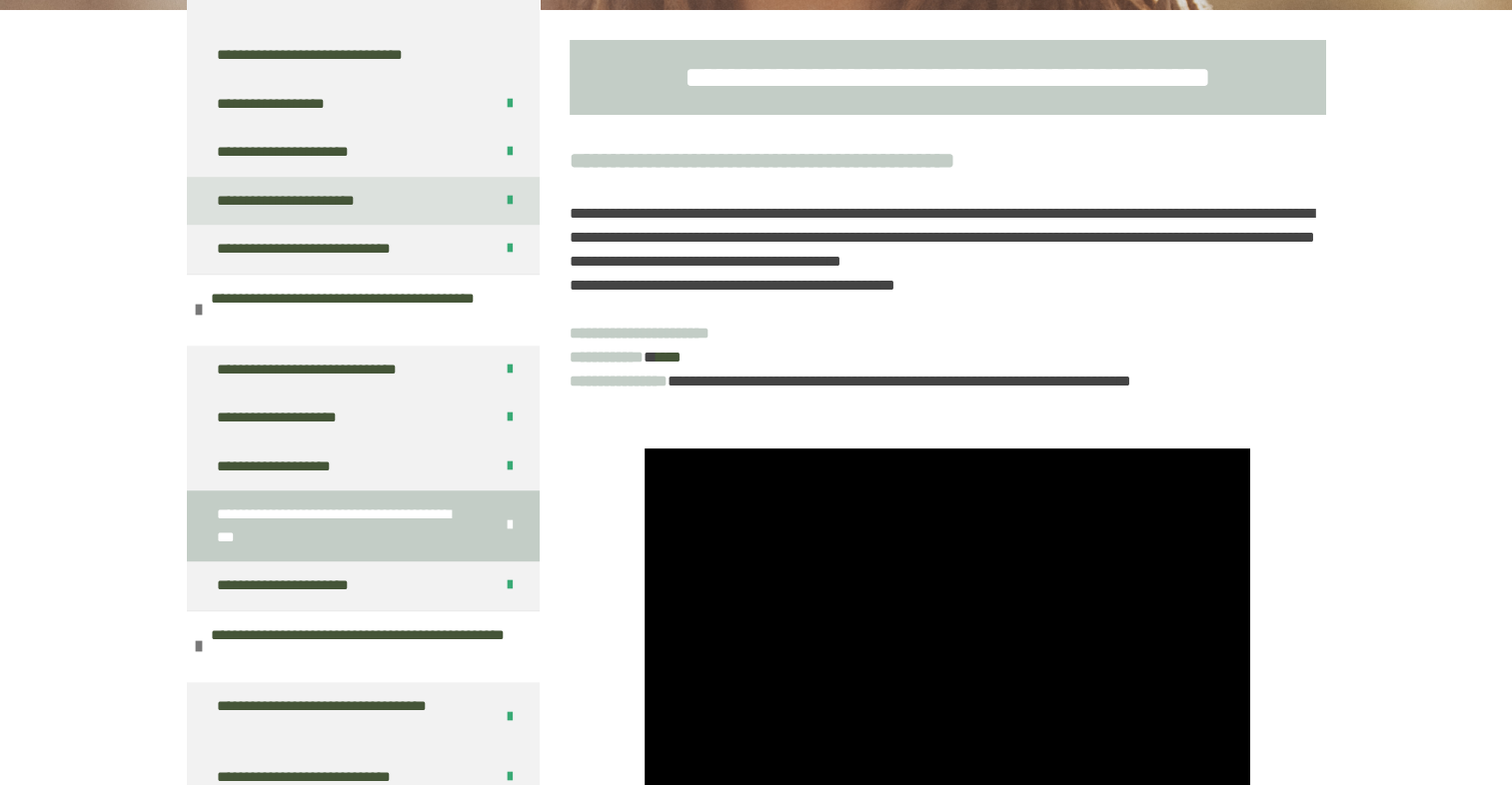 click on "**********" at bounding box center [305, 201] 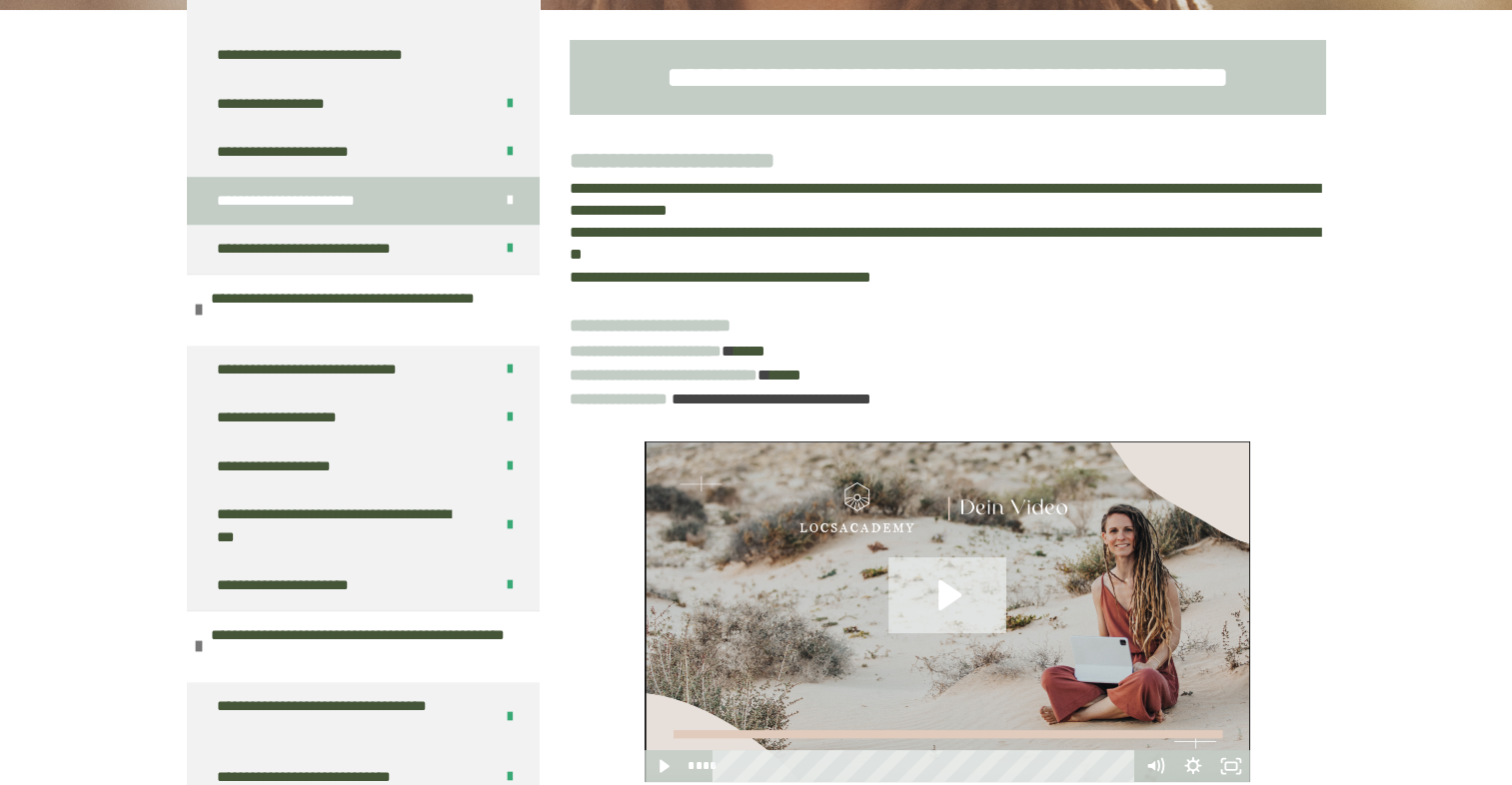 click 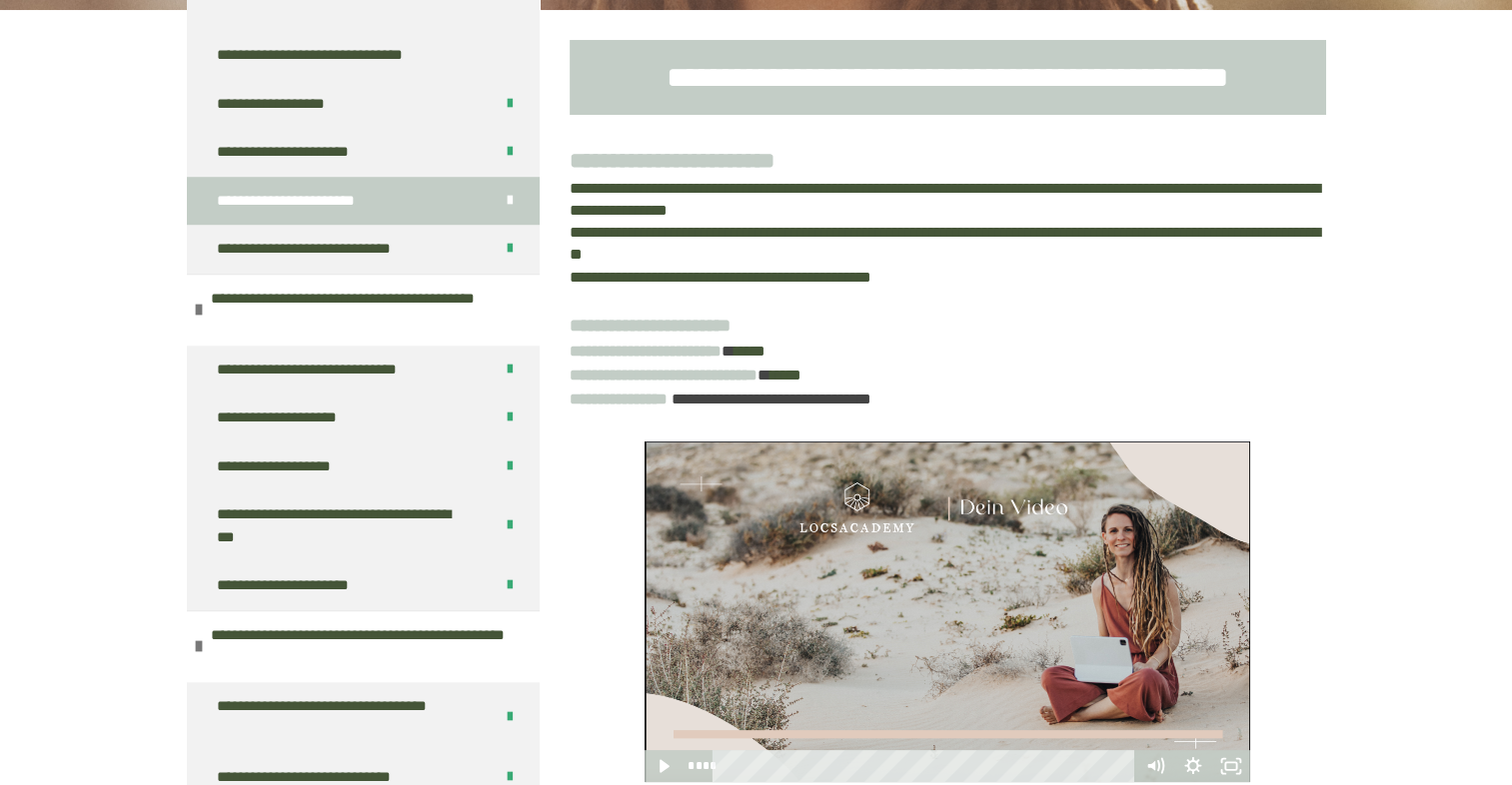 click at bounding box center [947, 611] 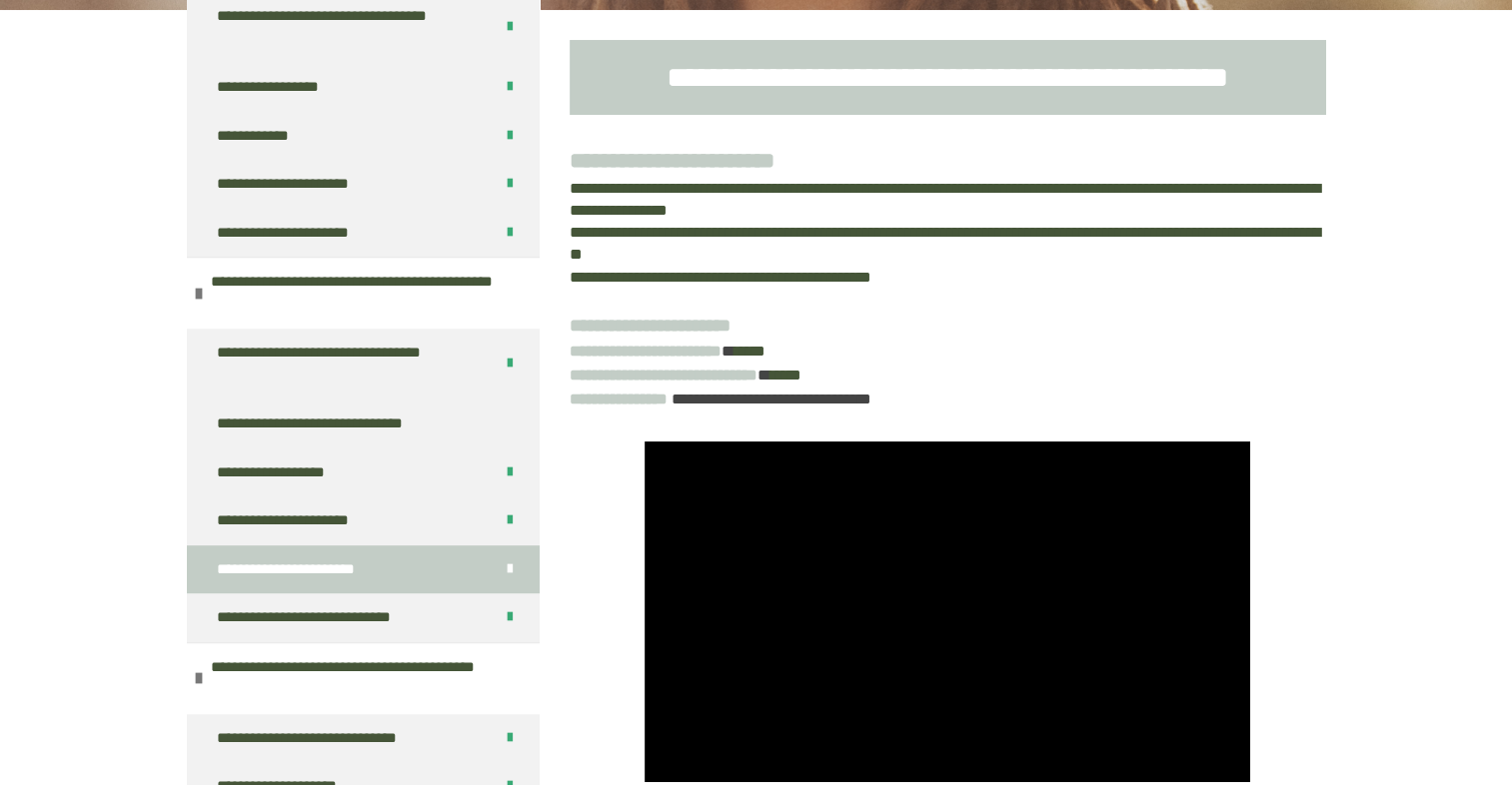 scroll, scrollTop: 1002, scrollLeft: 0, axis: vertical 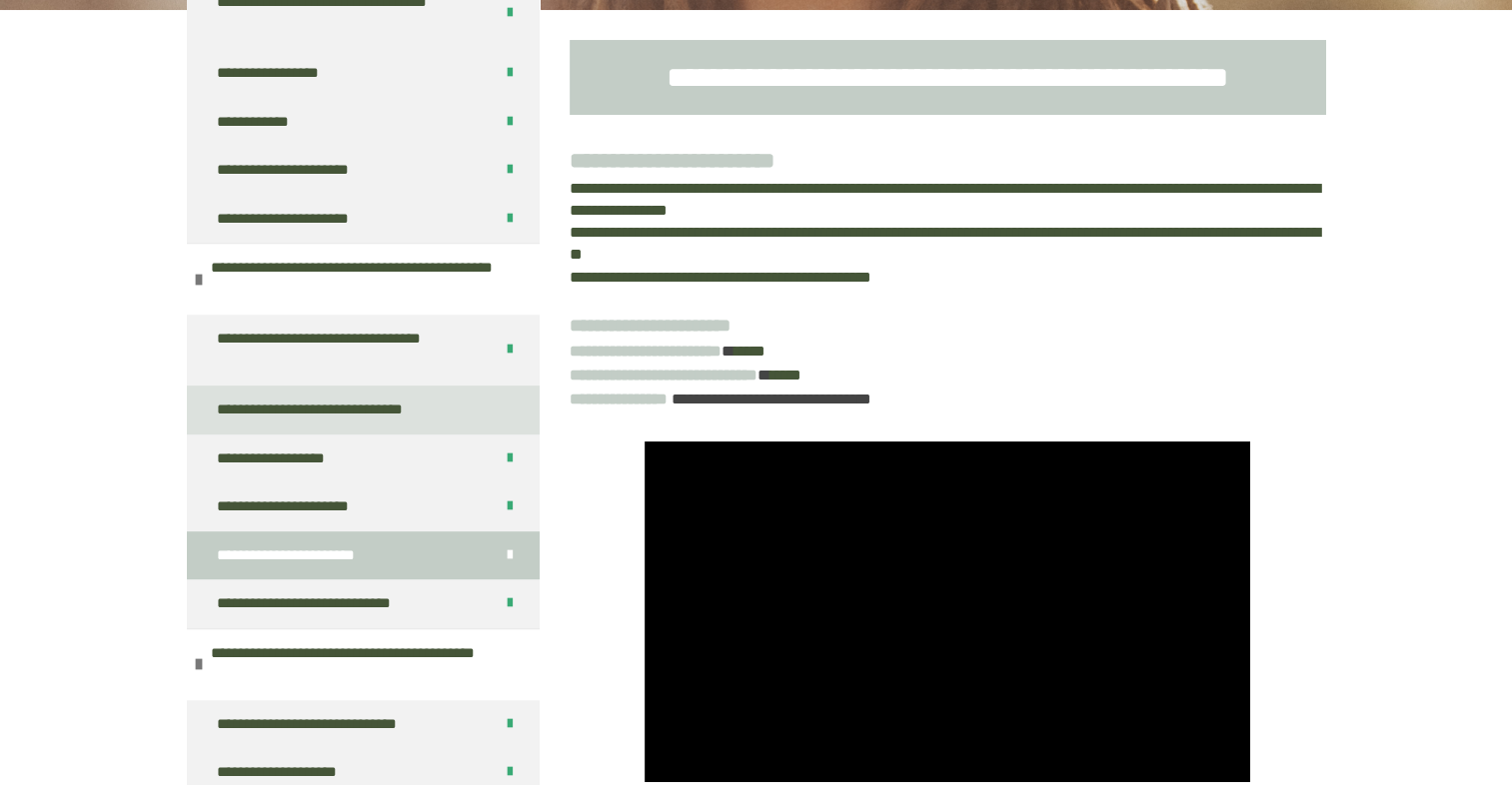 click on "**********" at bounding box center (334, 409) 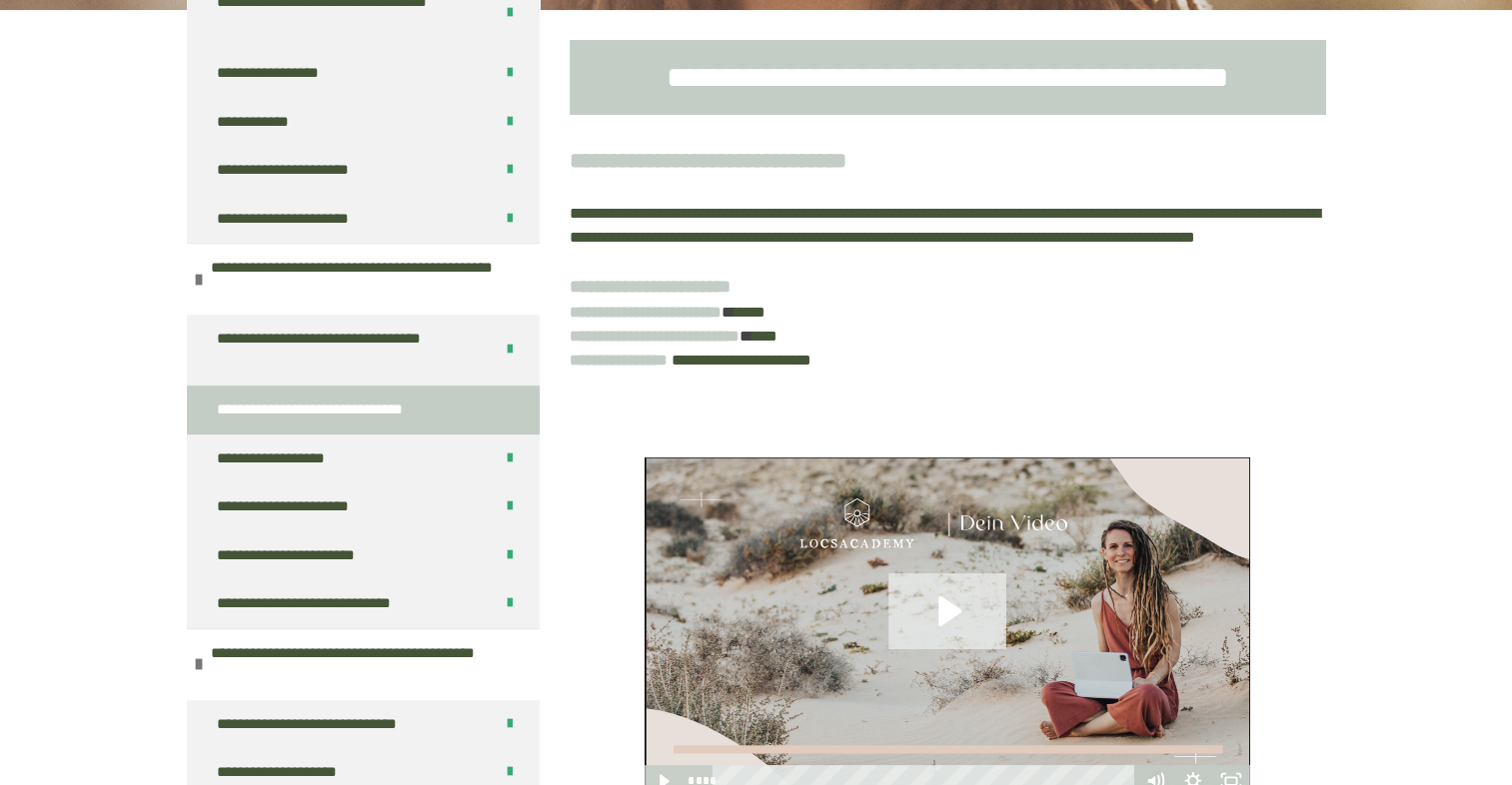 click 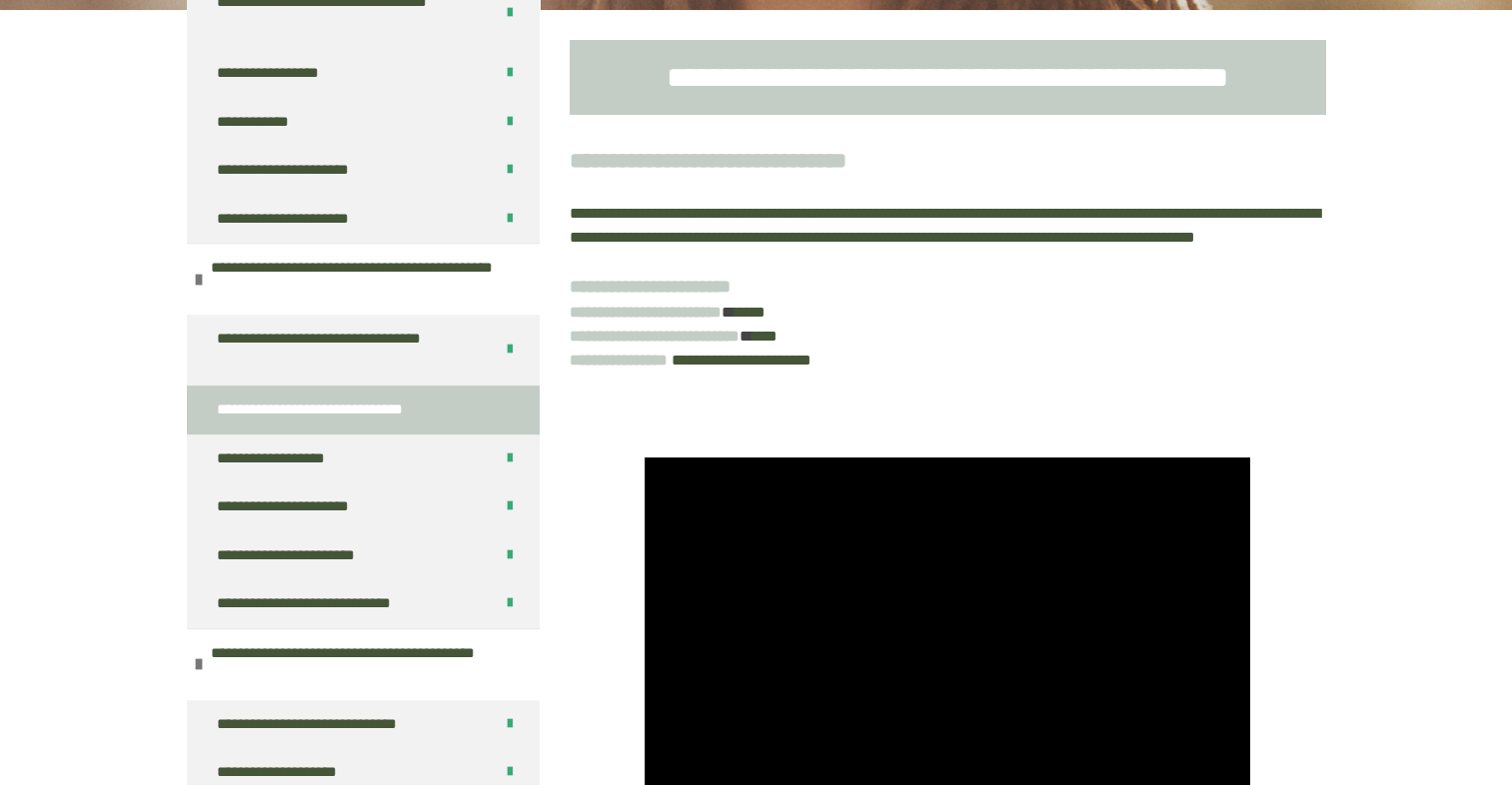 type 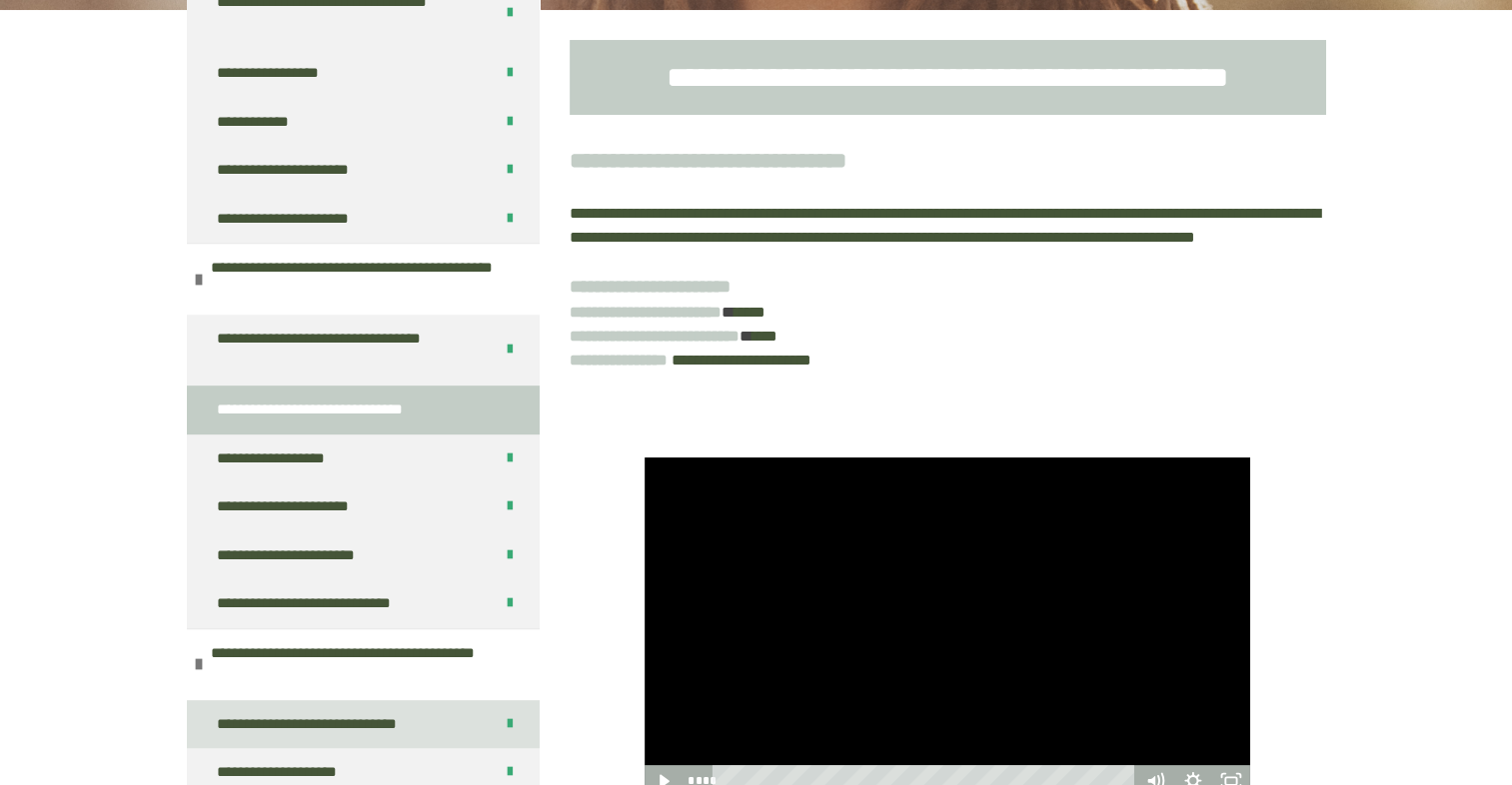 click on "**********" at bounding box center [330, 724] 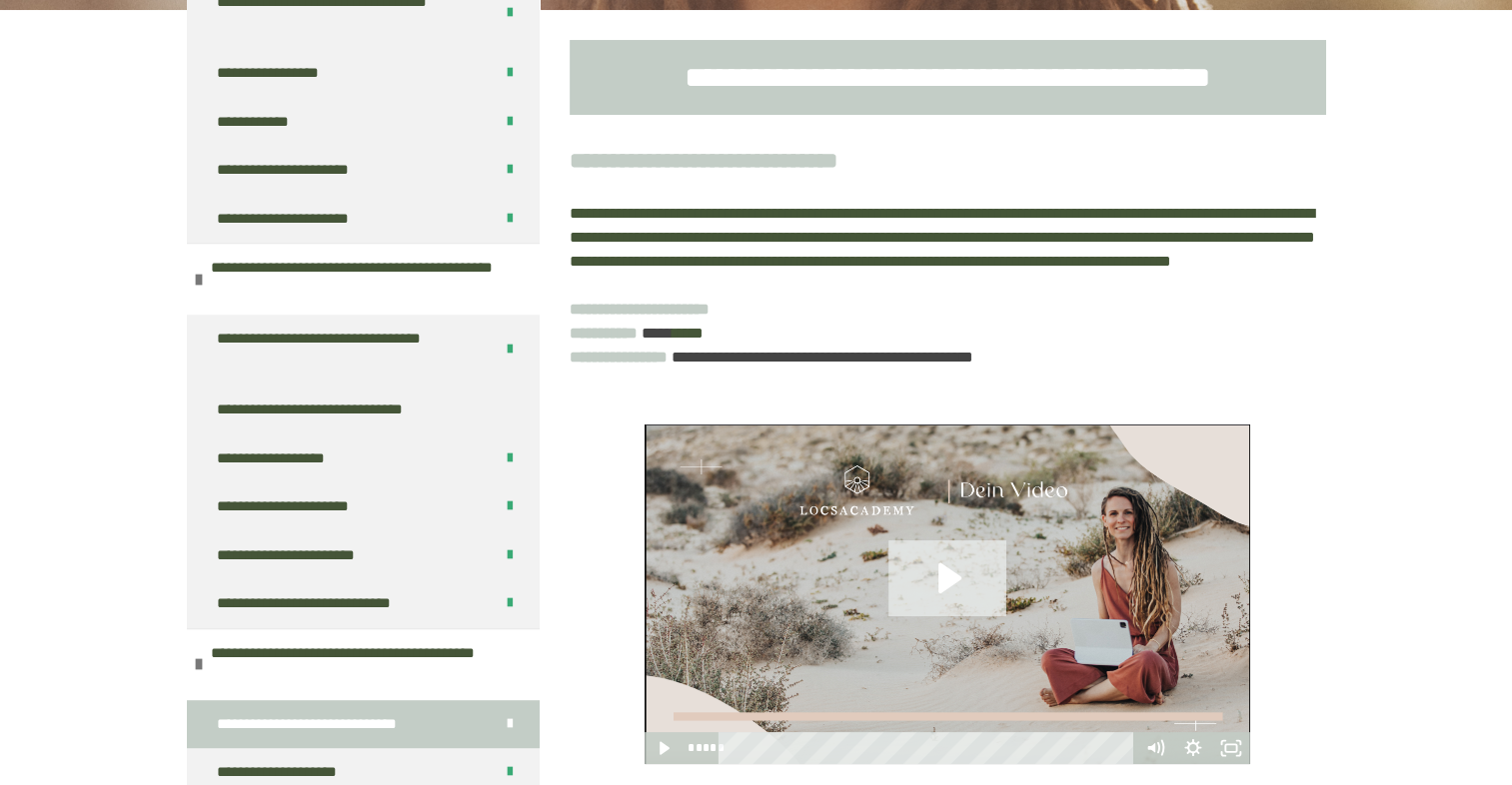 click 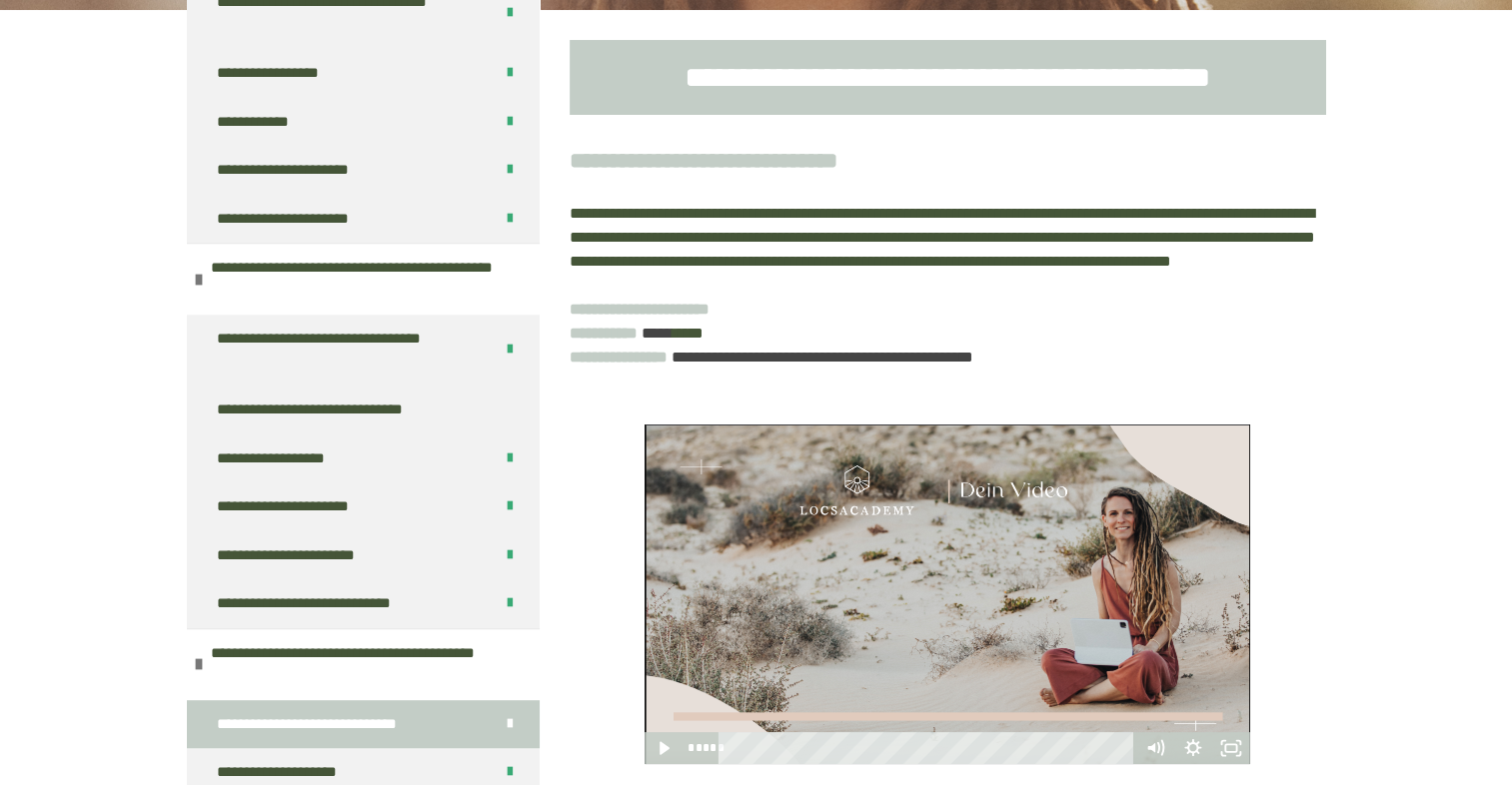 click at bounding box center [947, 594] 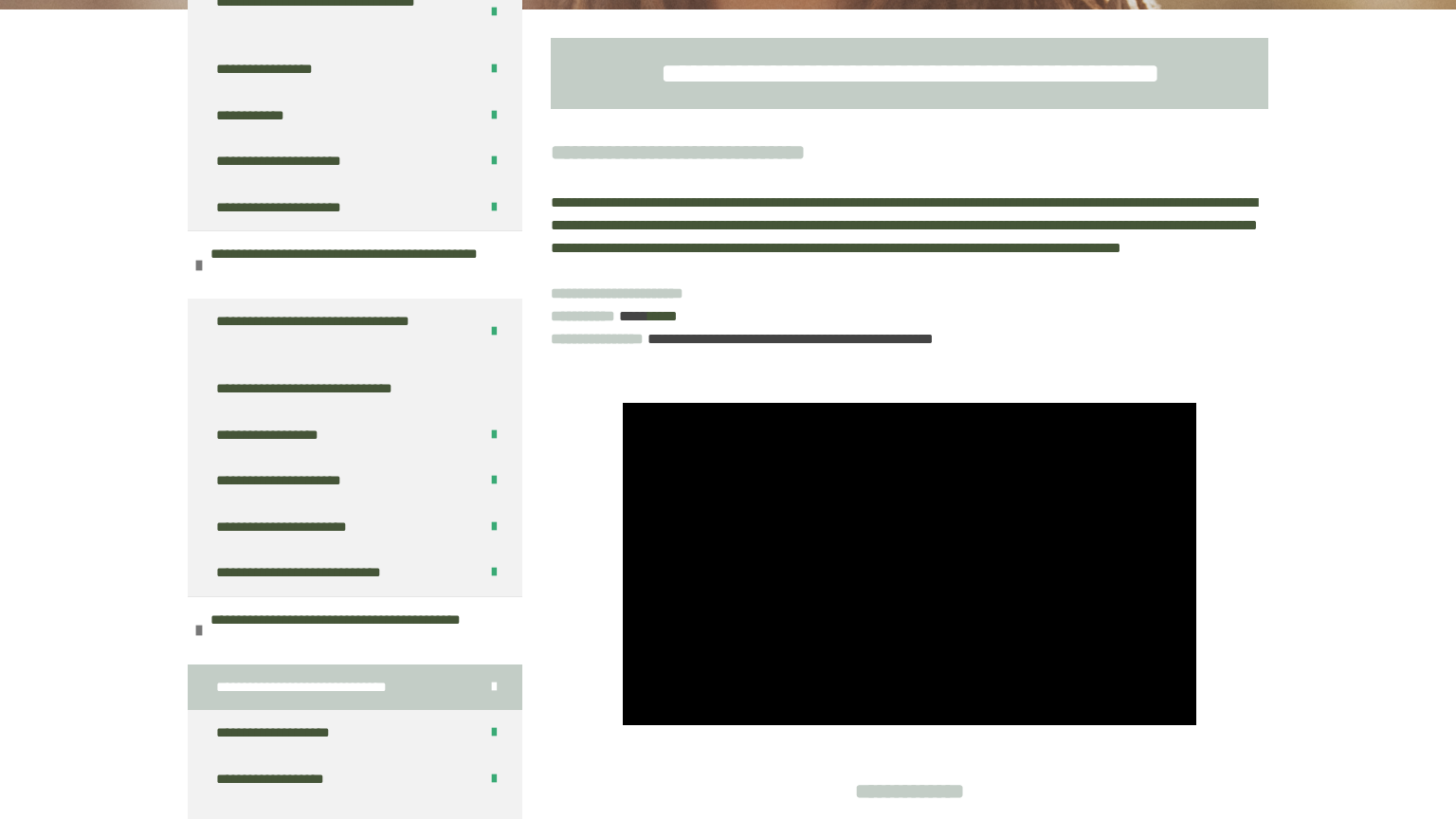 type 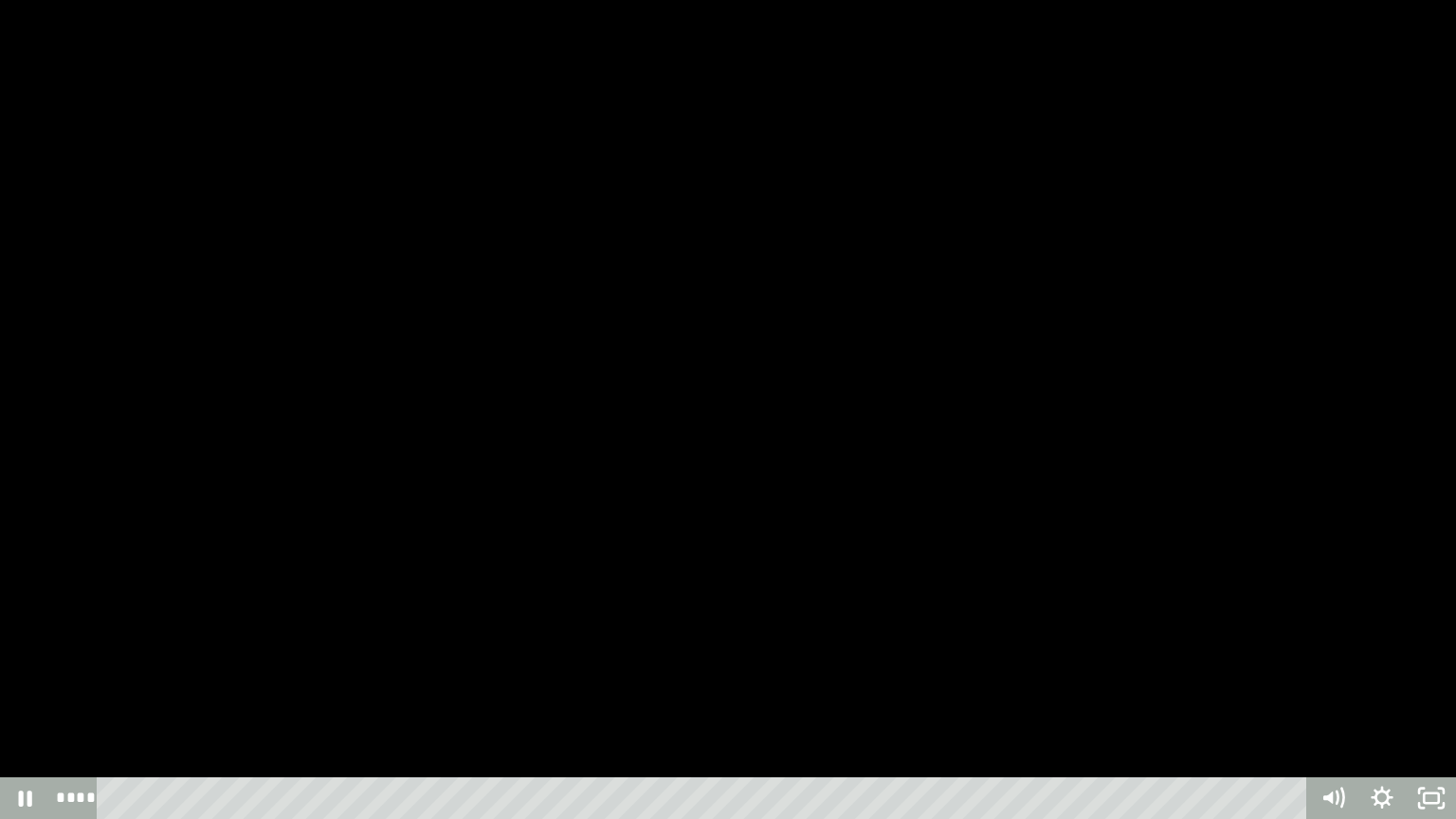 click at bounding box center (728, 410) 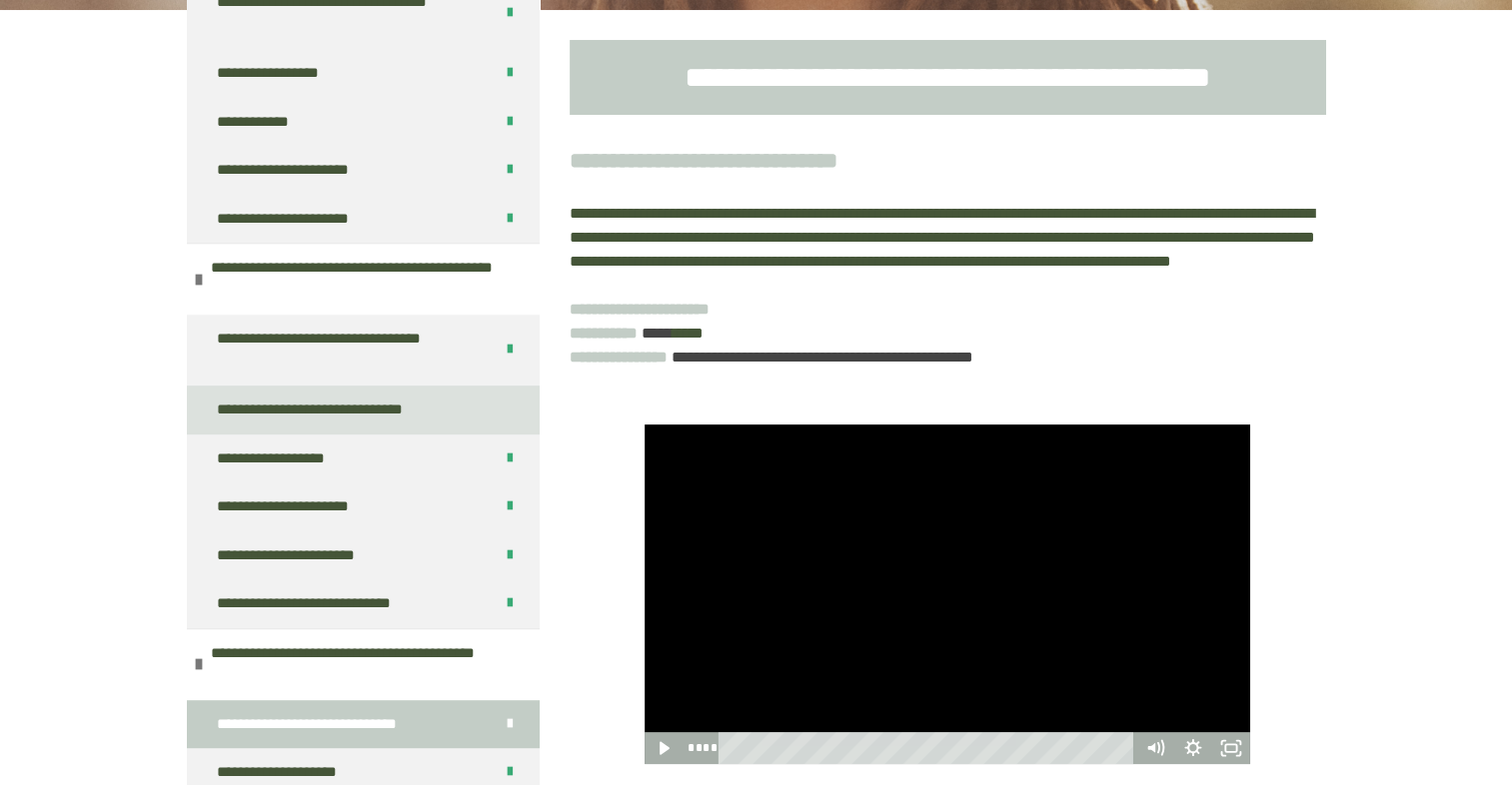 click on "**********" at bounding box center [334, 409] 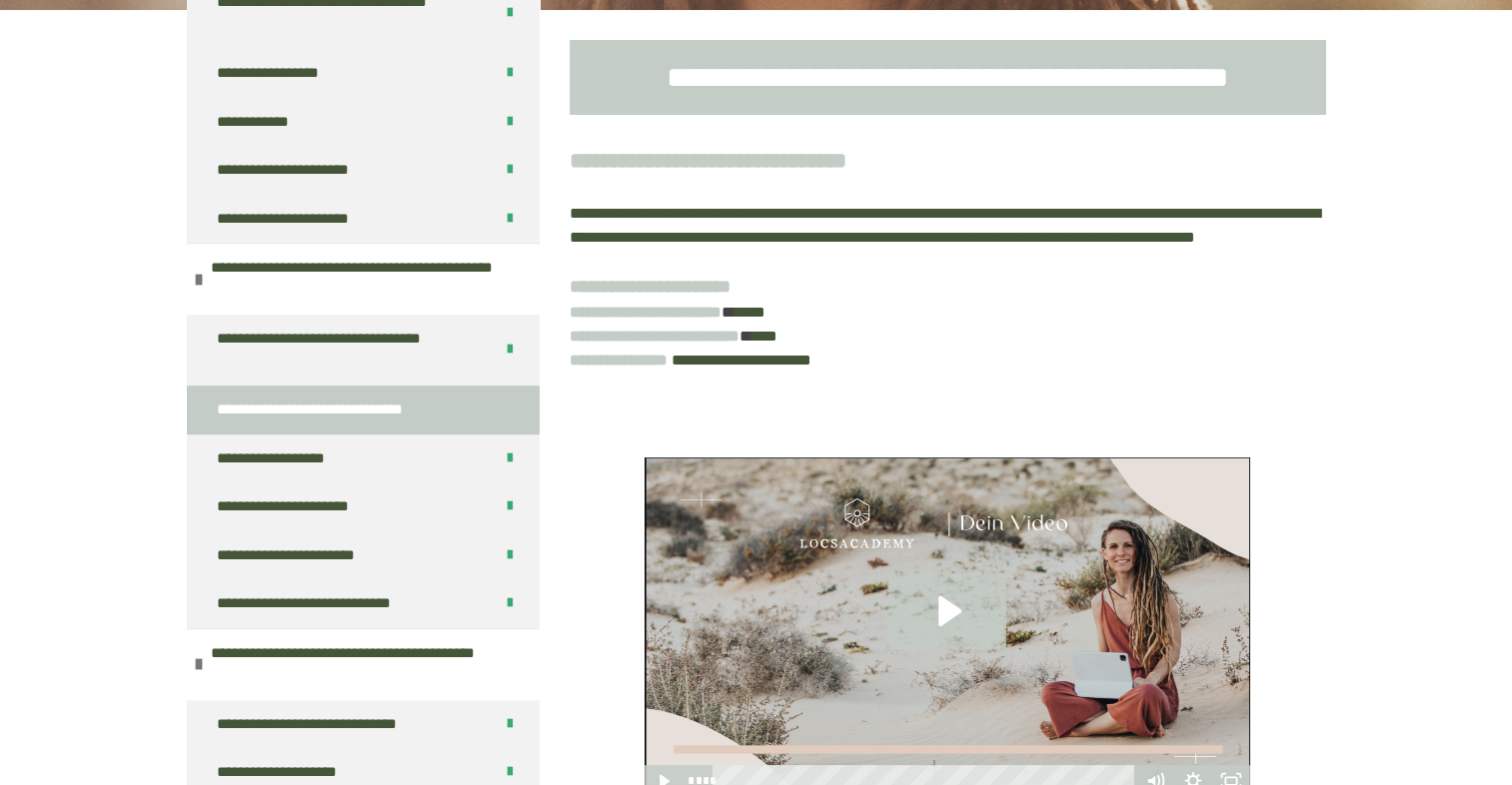 click at bounding box center (947, 627) 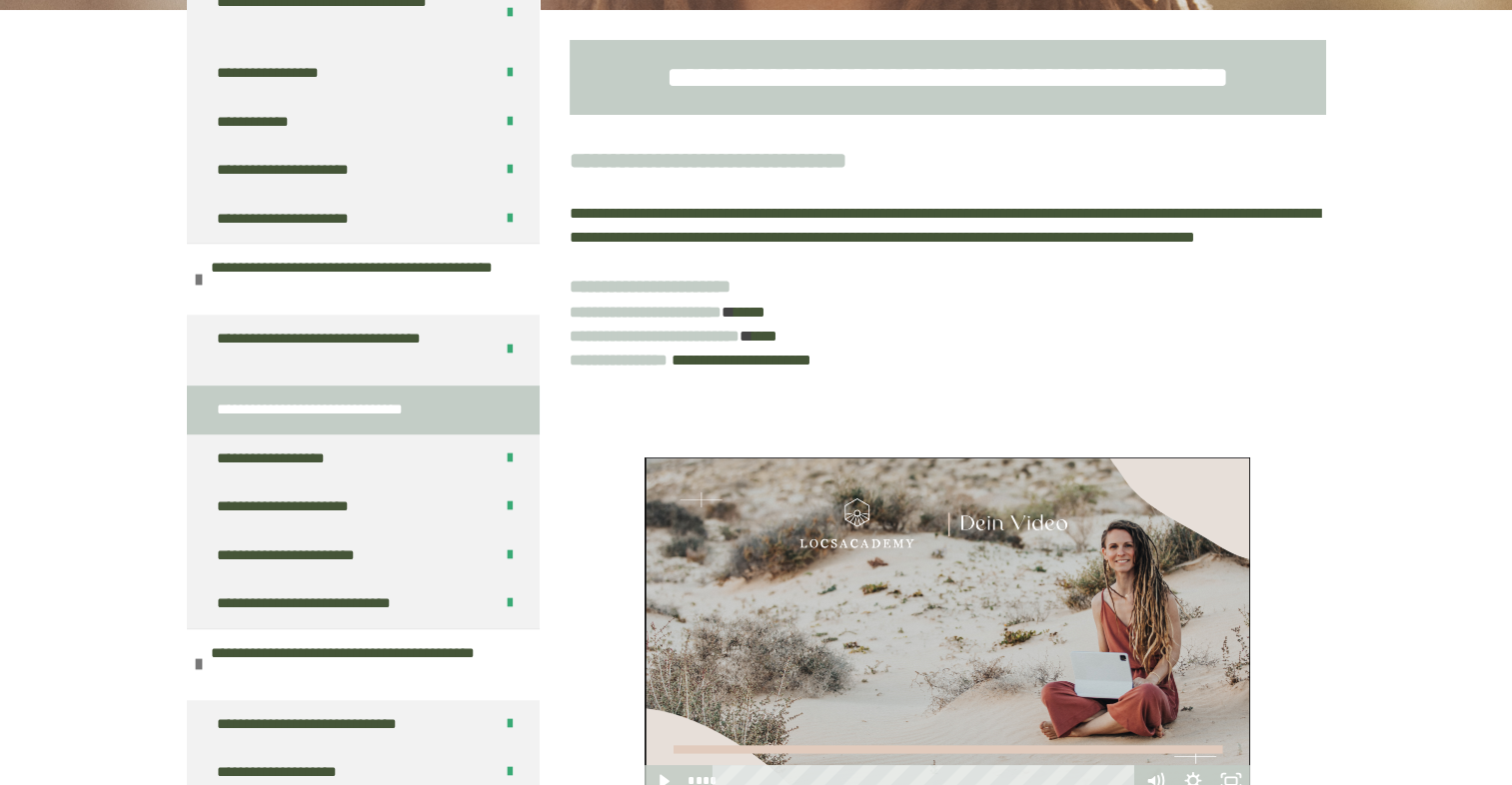 click at bounding box center [947, 627] 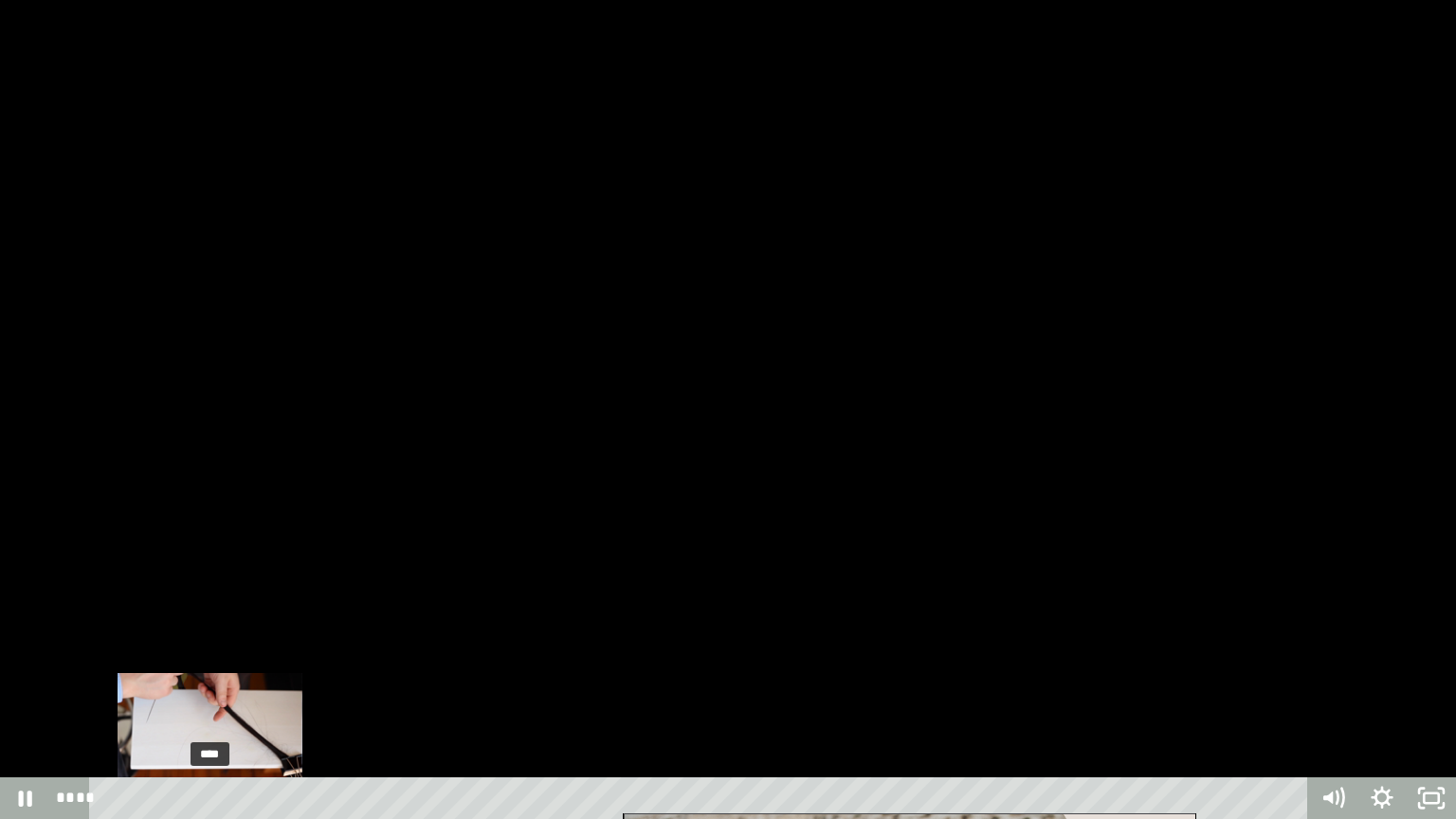 click on "****" at bounding box center (701, 798) 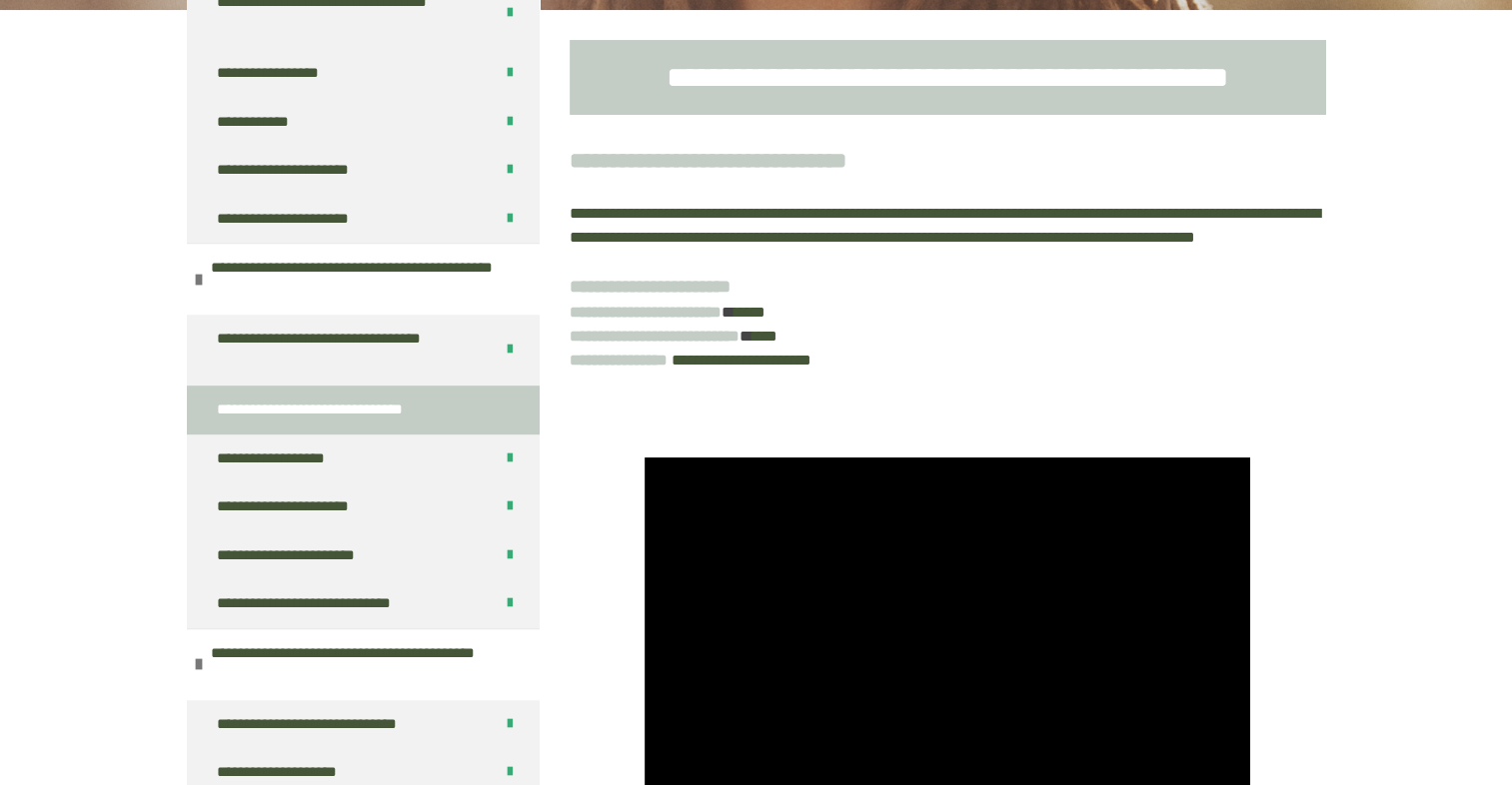 scroll, scrollTop: 956, scrollLeft: 0, axis: vertical 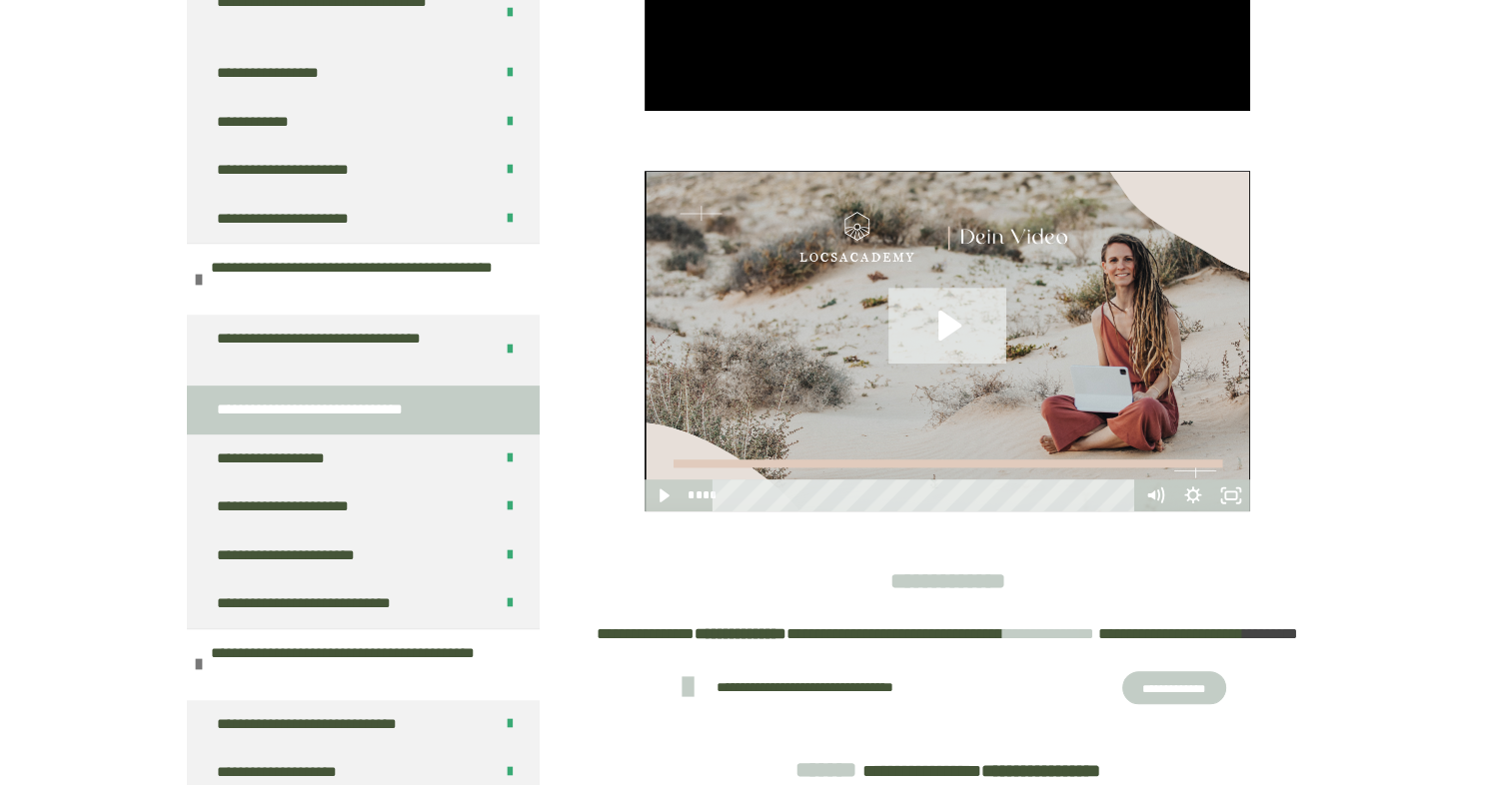 click 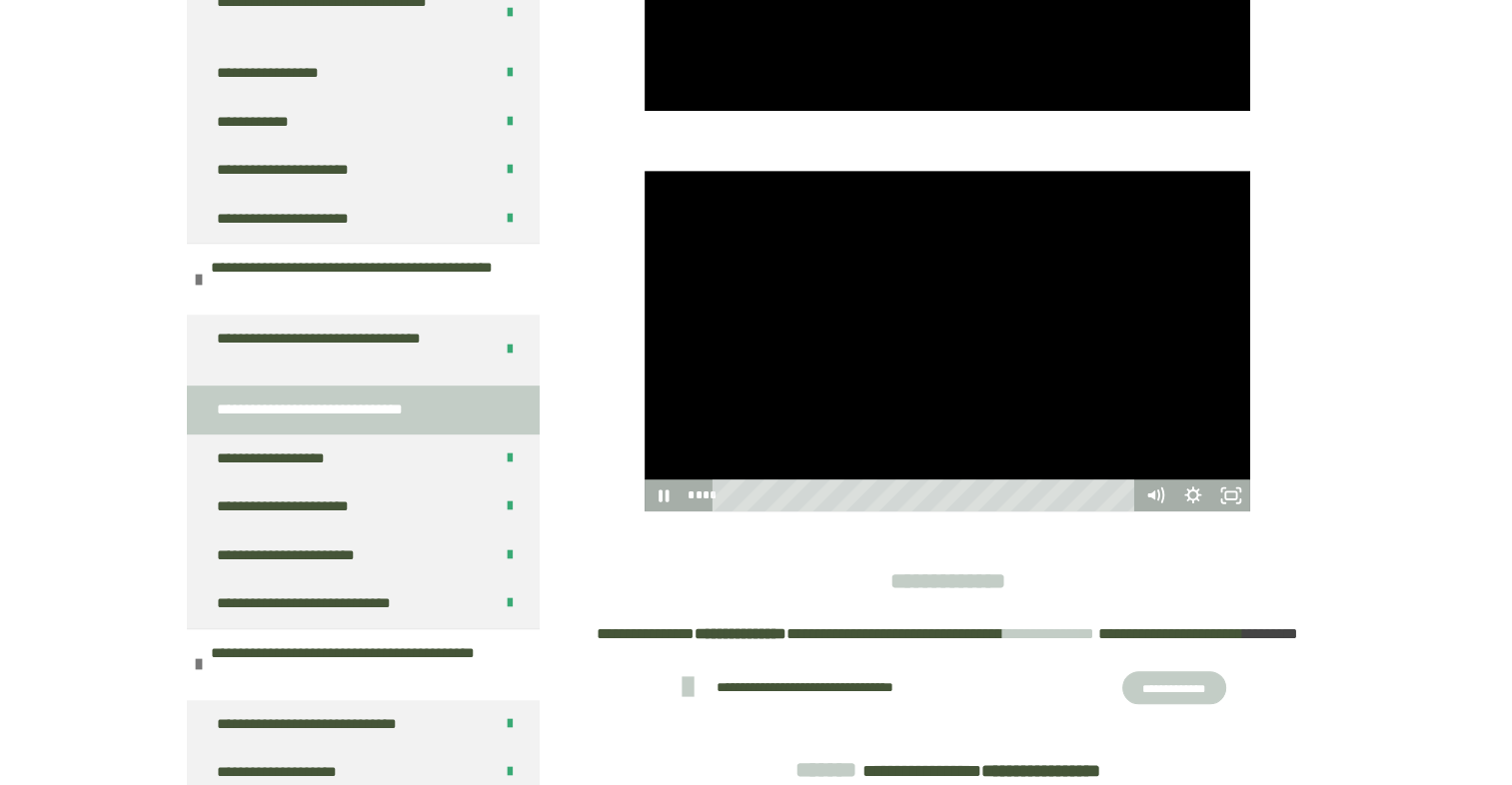 click at bounding box center [947, 341] 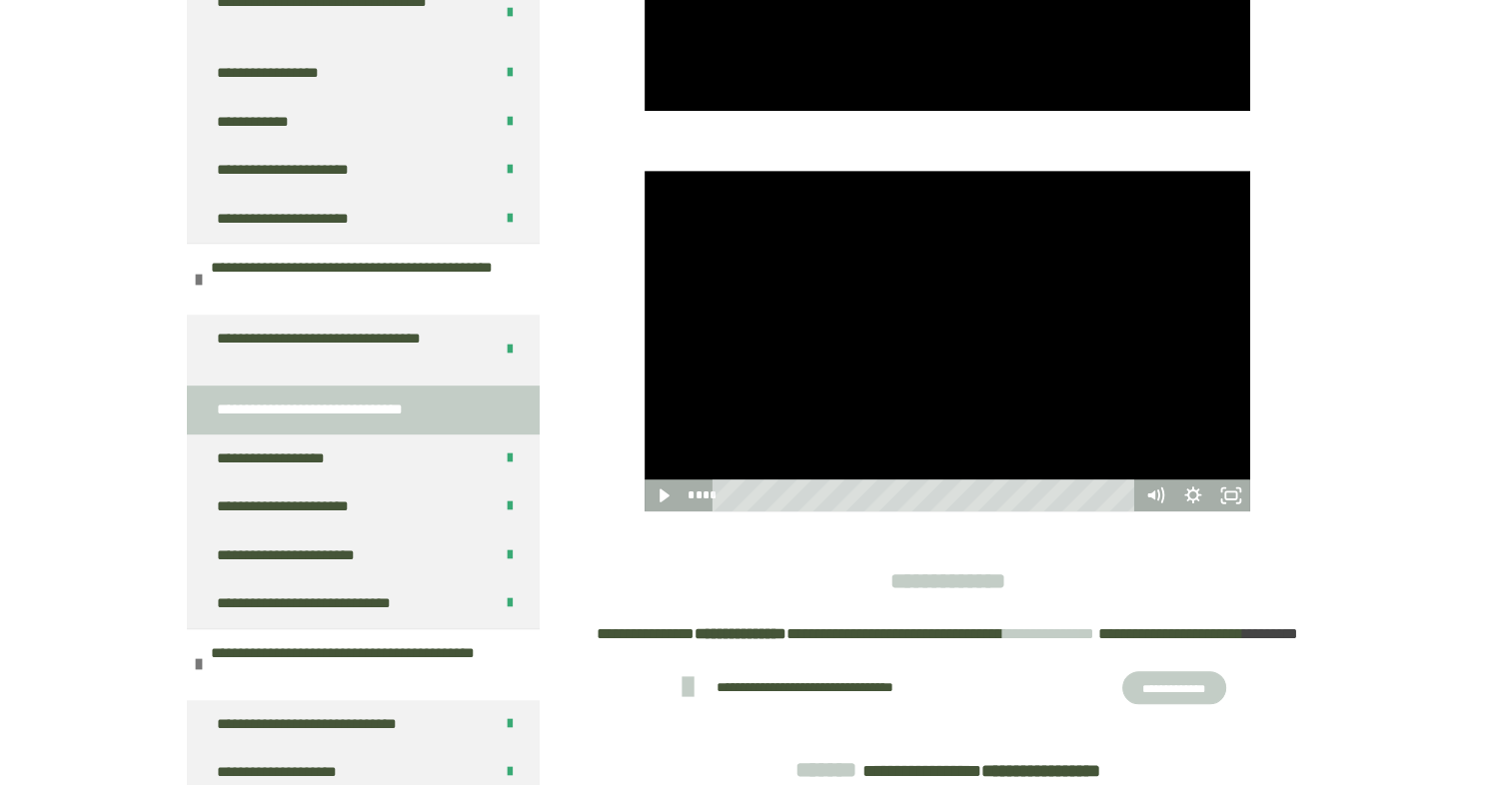 click at bounding box center [947, 341] 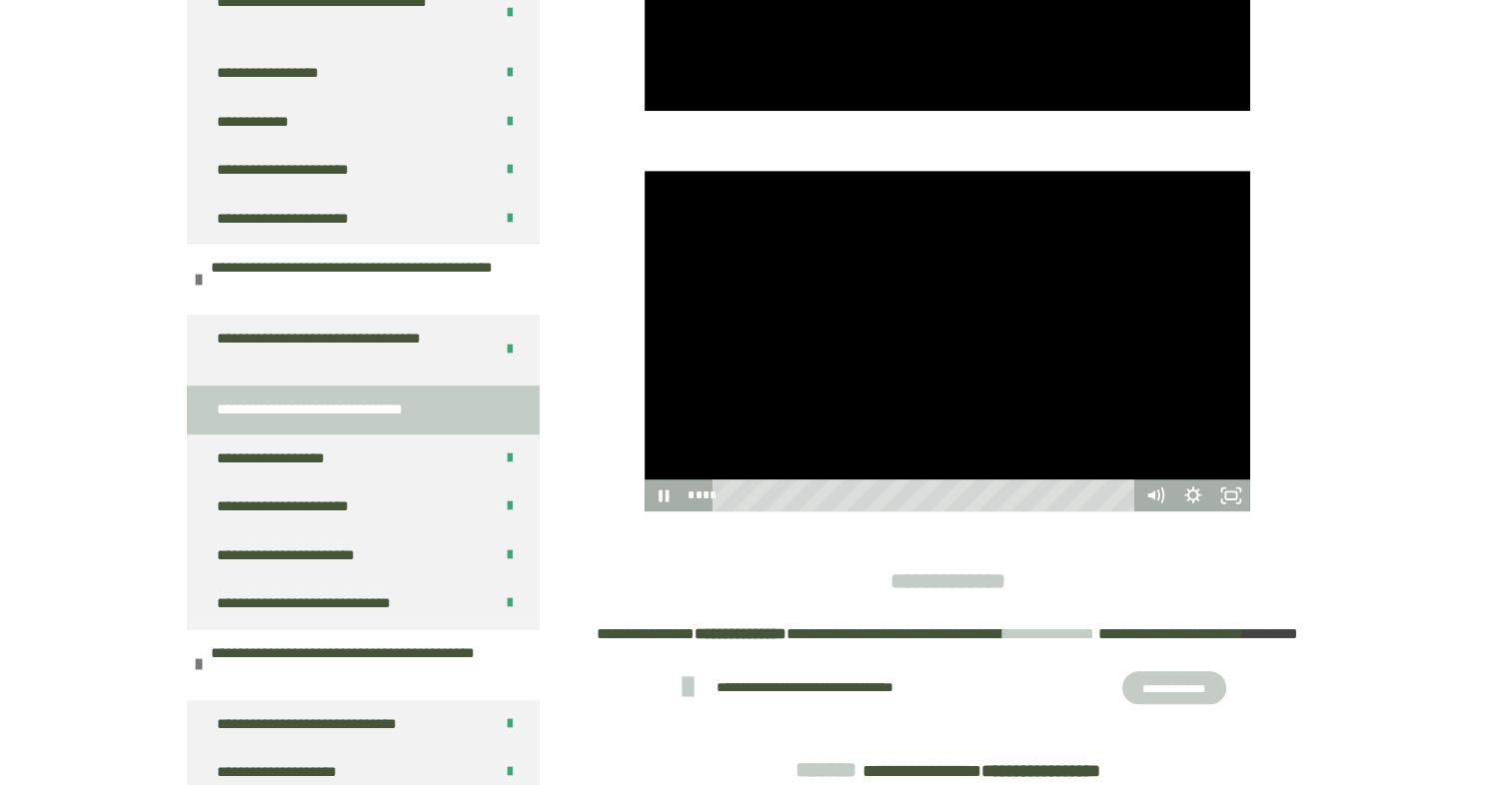 click at bounding box center [947, 341] 